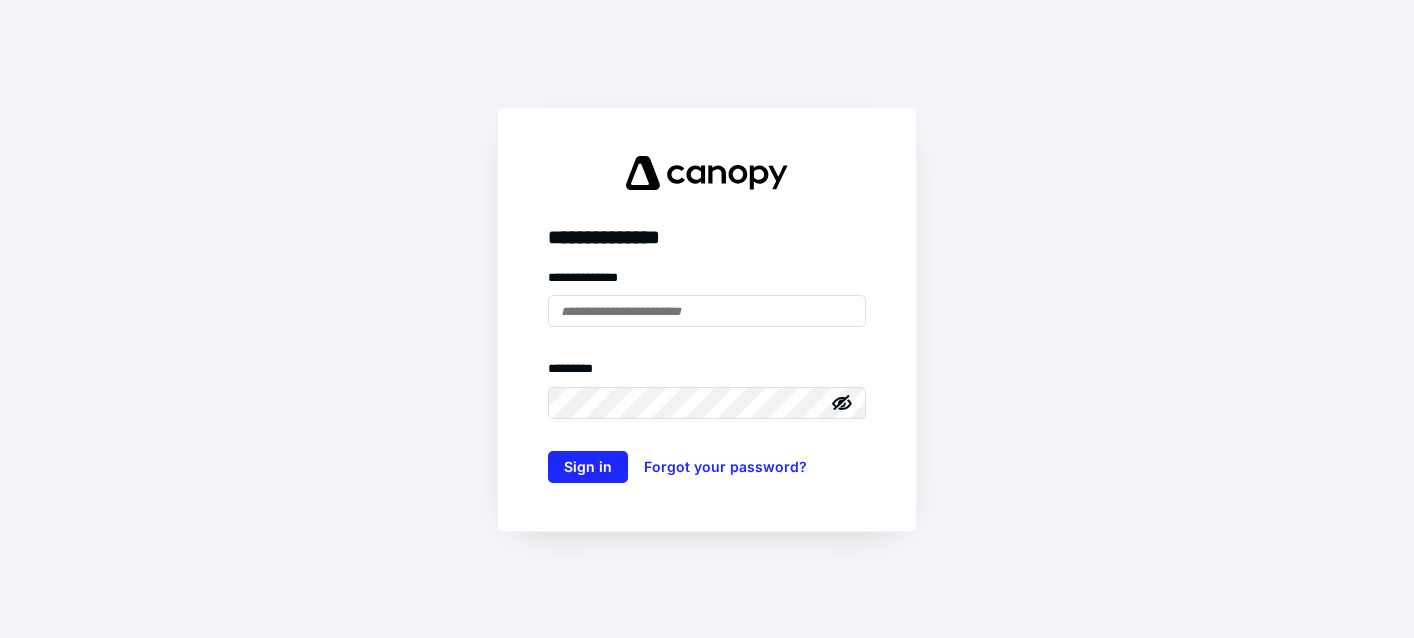 scroll, scrollTop: 0, scrollLeft: 0, axis: both 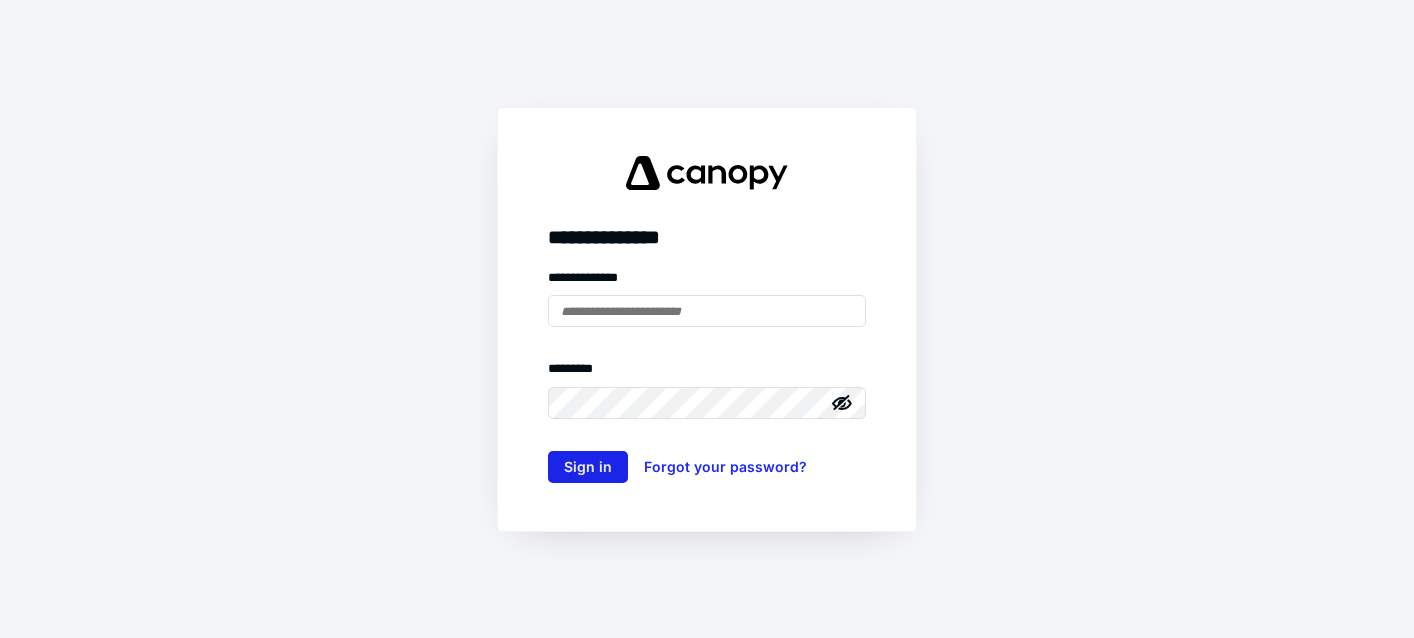 type on "**********" 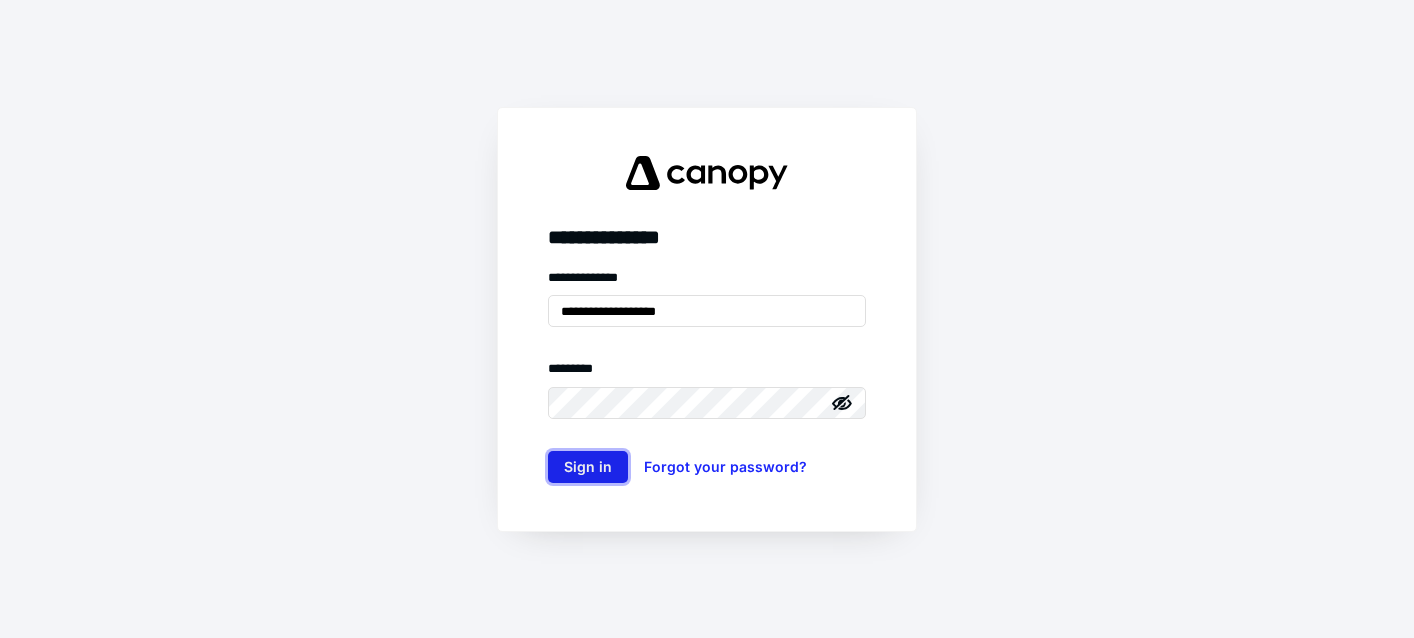 click on "Sign in" at bounding box center [588, 467] 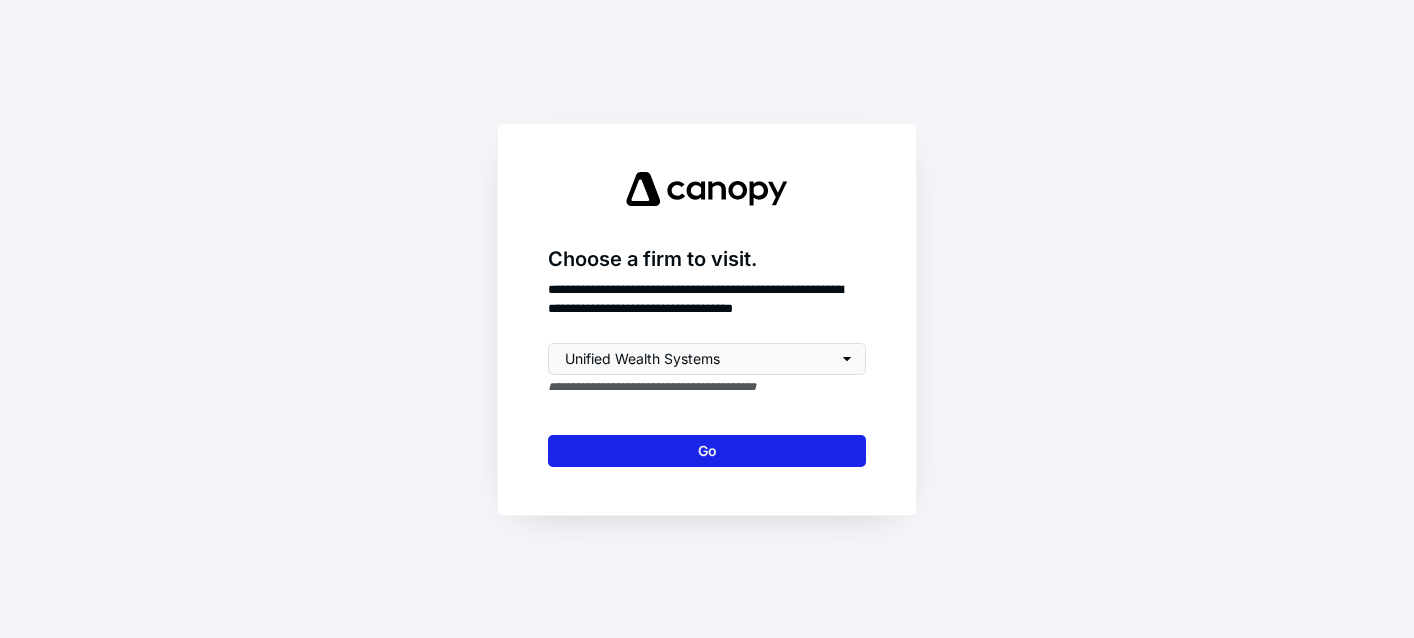 click on "Go" at bounding box center [707, 451] 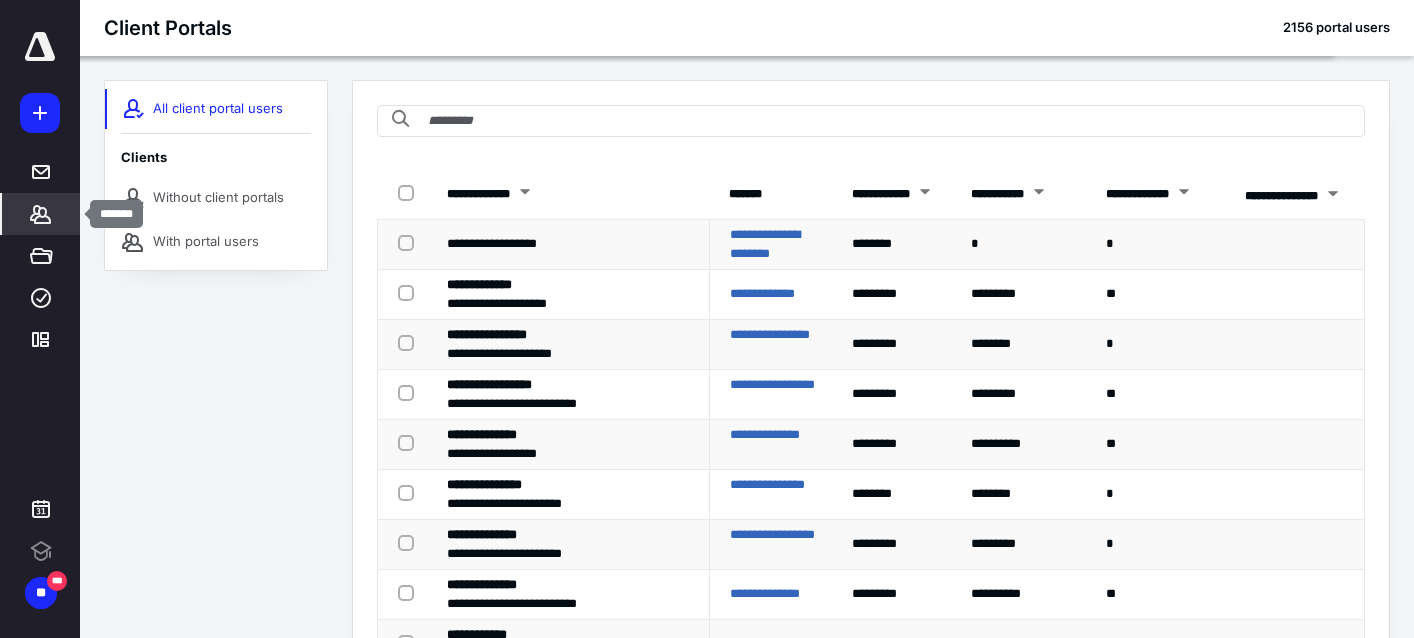 click 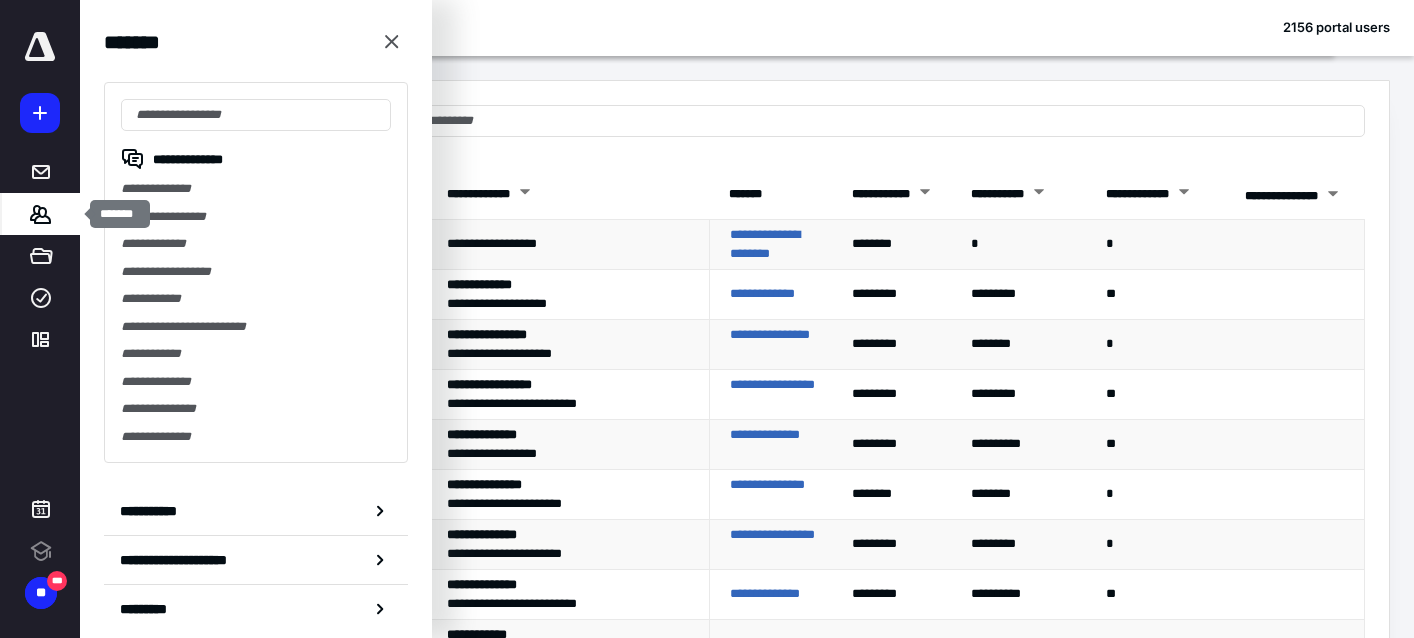 scroll, scrollTop: 0, scrollLeft: 0, axis: both 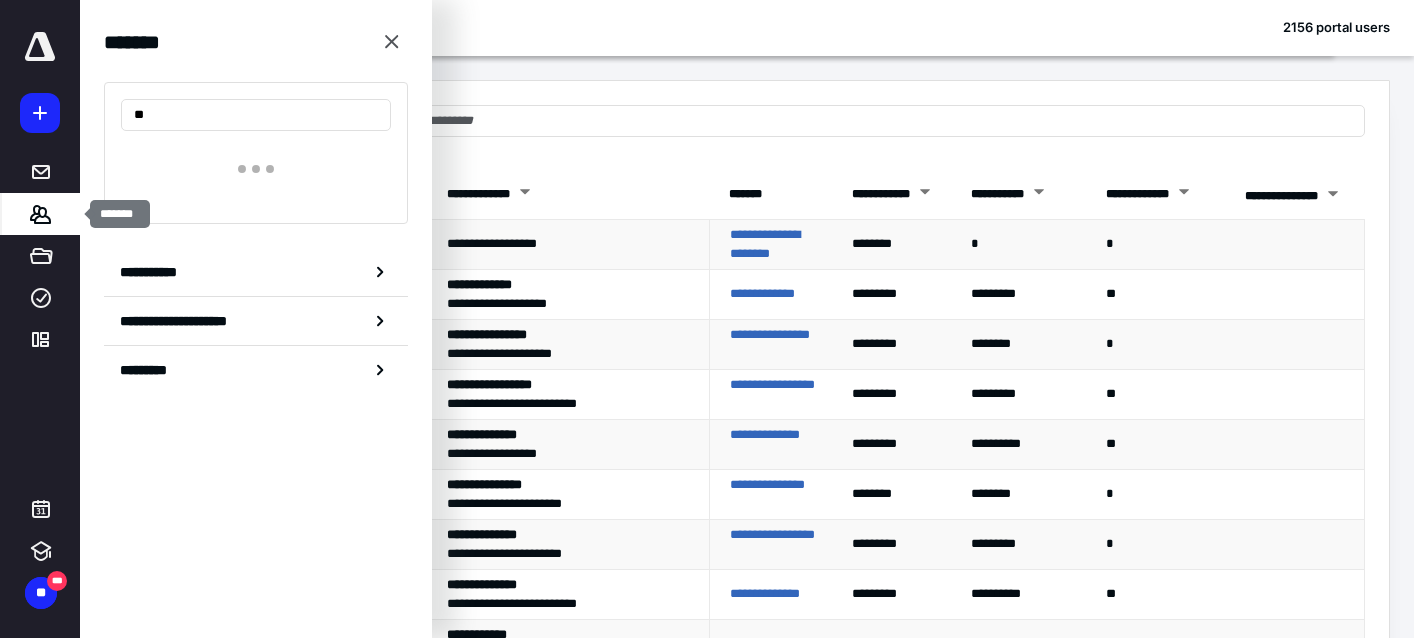 type on "*" 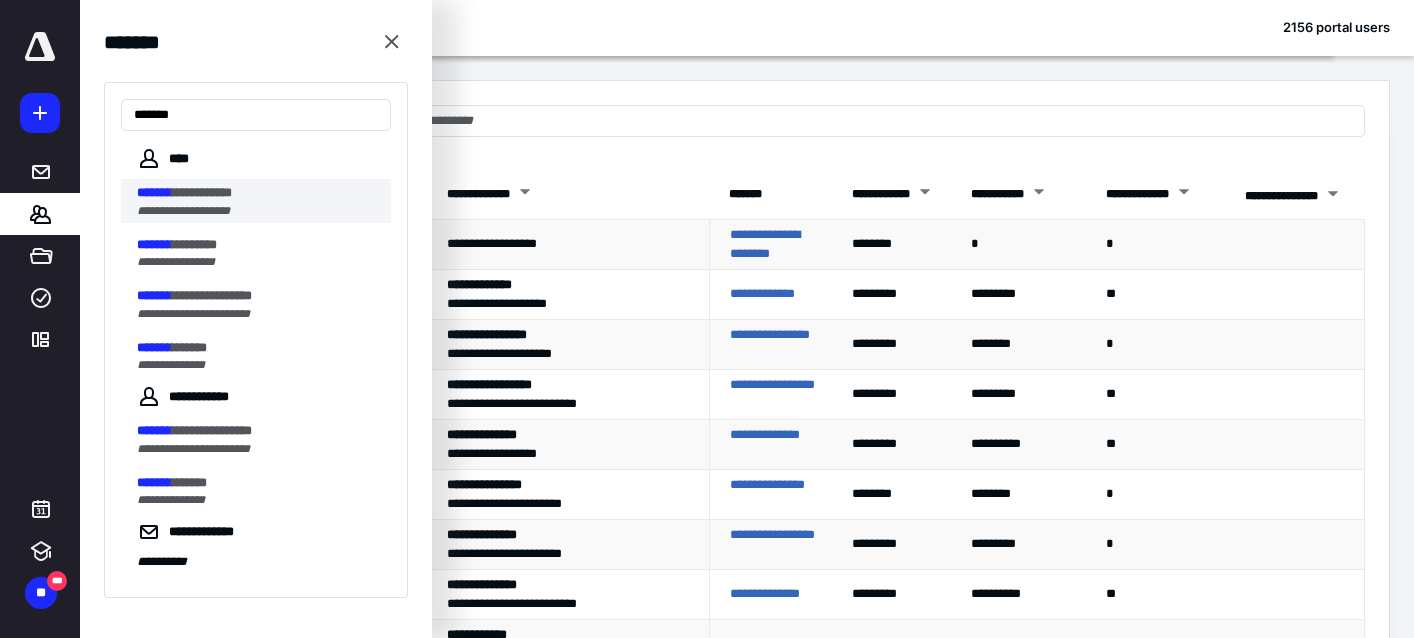 type on "*******" 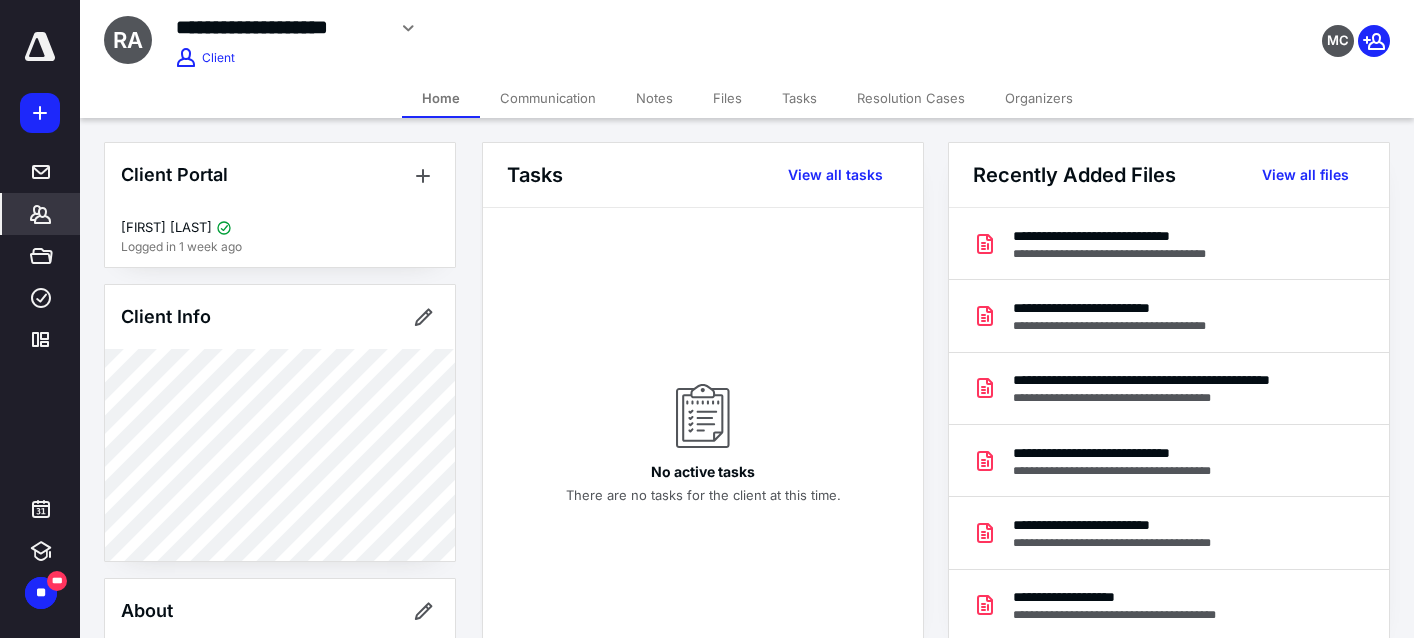 click on "Files" at bounding box center (727, 98) 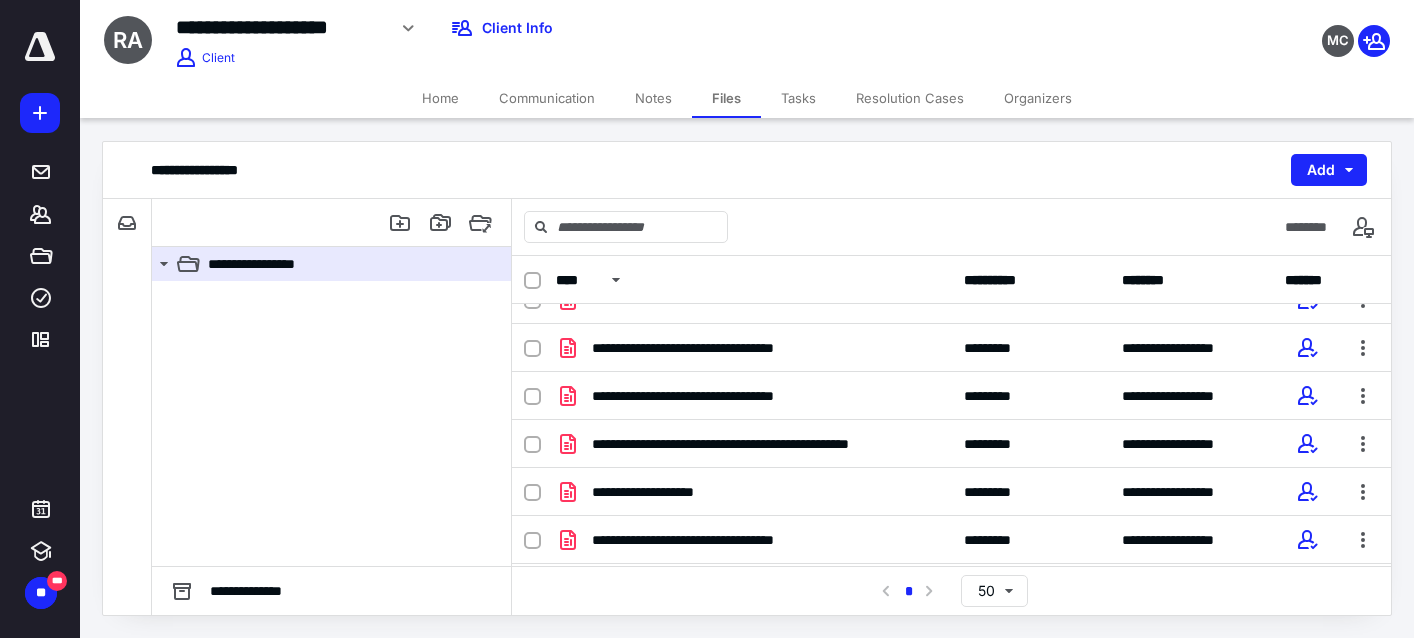 scroll, scrollTop: 314, scrollLeft: 0, axis: vertical 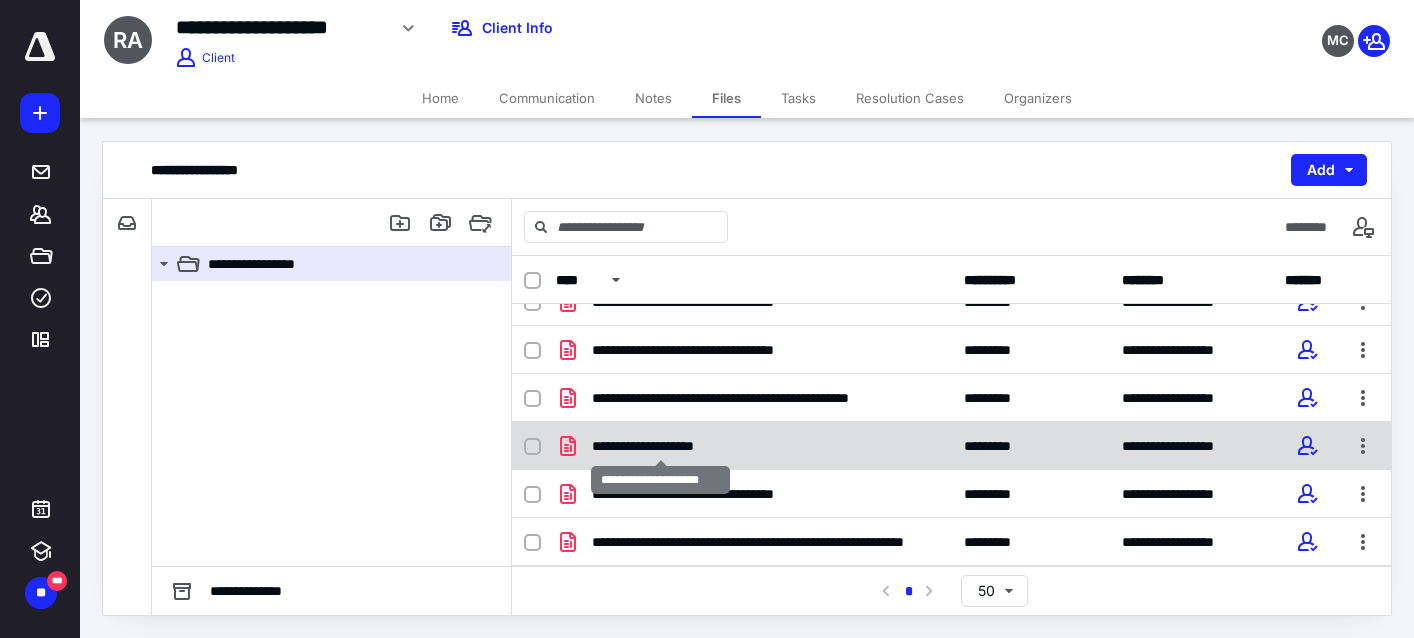 click on "**********" at bounding box center [661, 446] 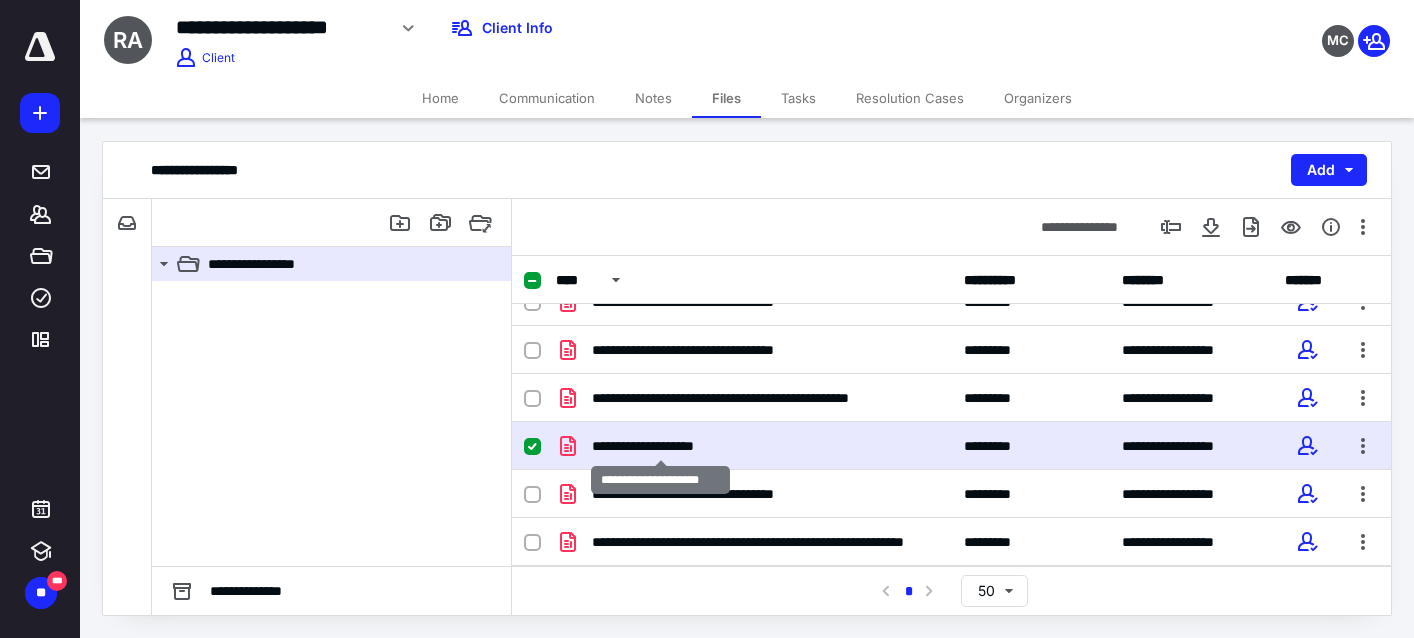 click on "**********" at bounding box center (661, 446) 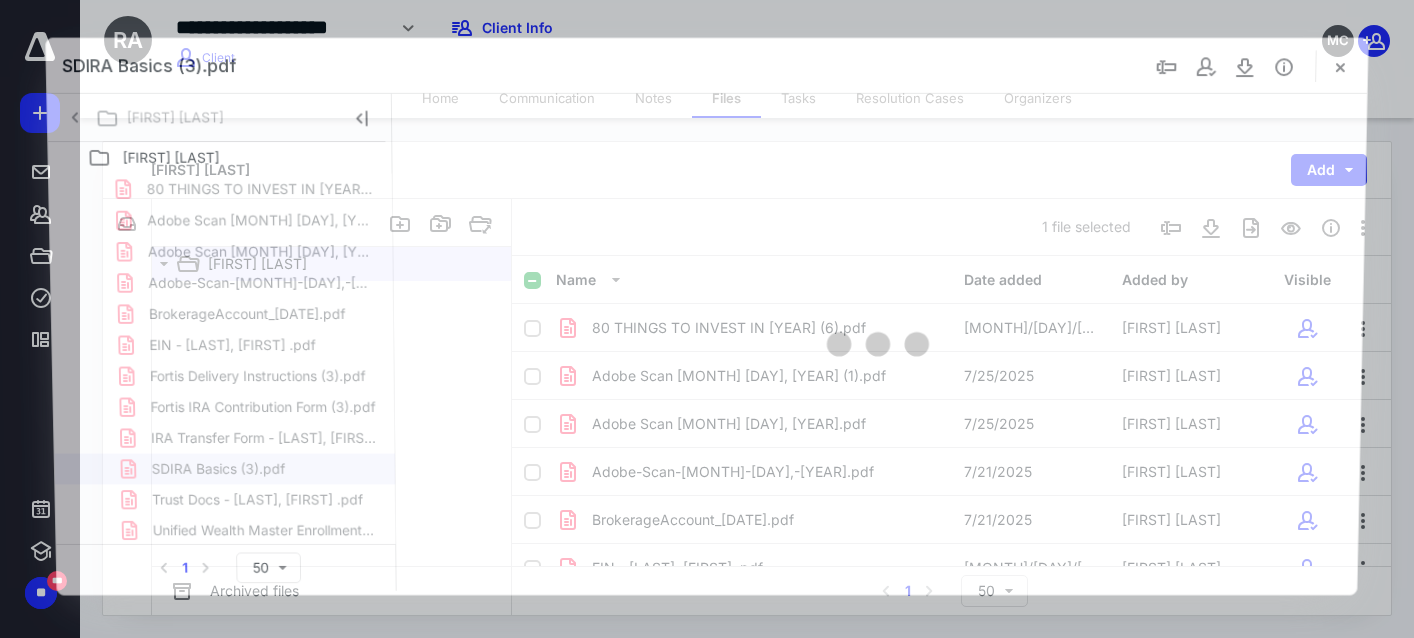 click at bounding box center [879, 342] 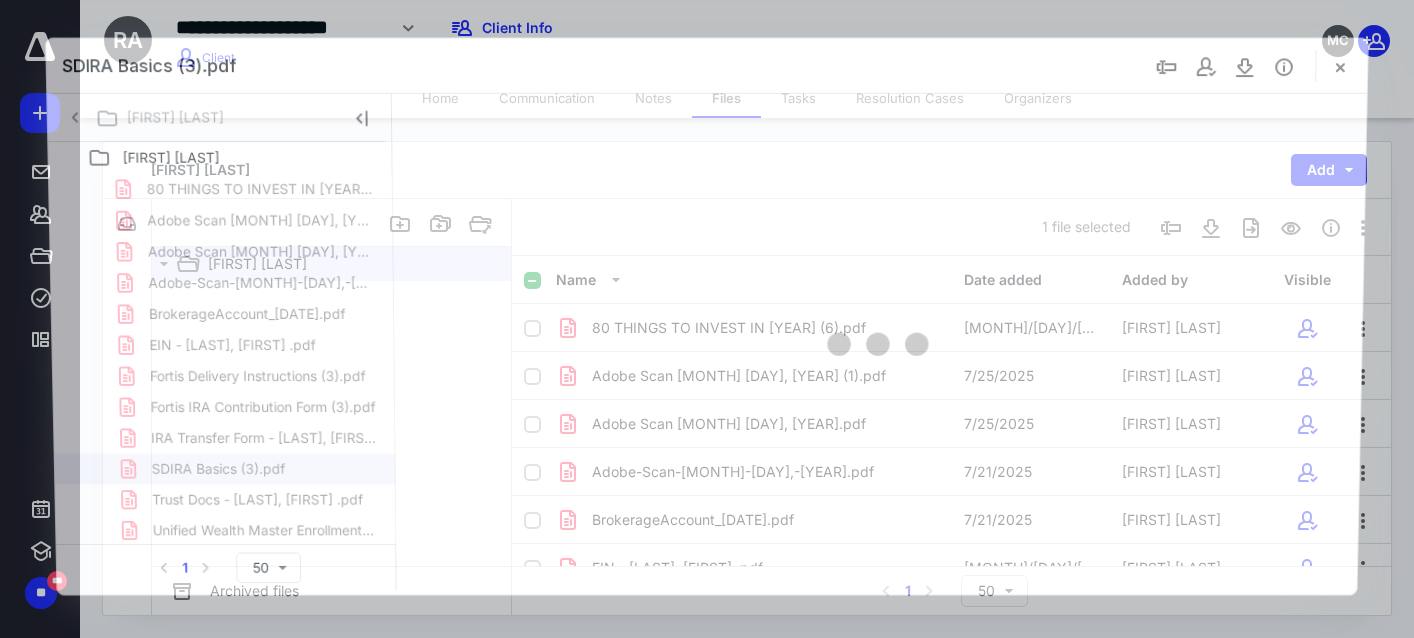 scroll, scrollTop: 314, scrollLeft: 0, axis: vertical 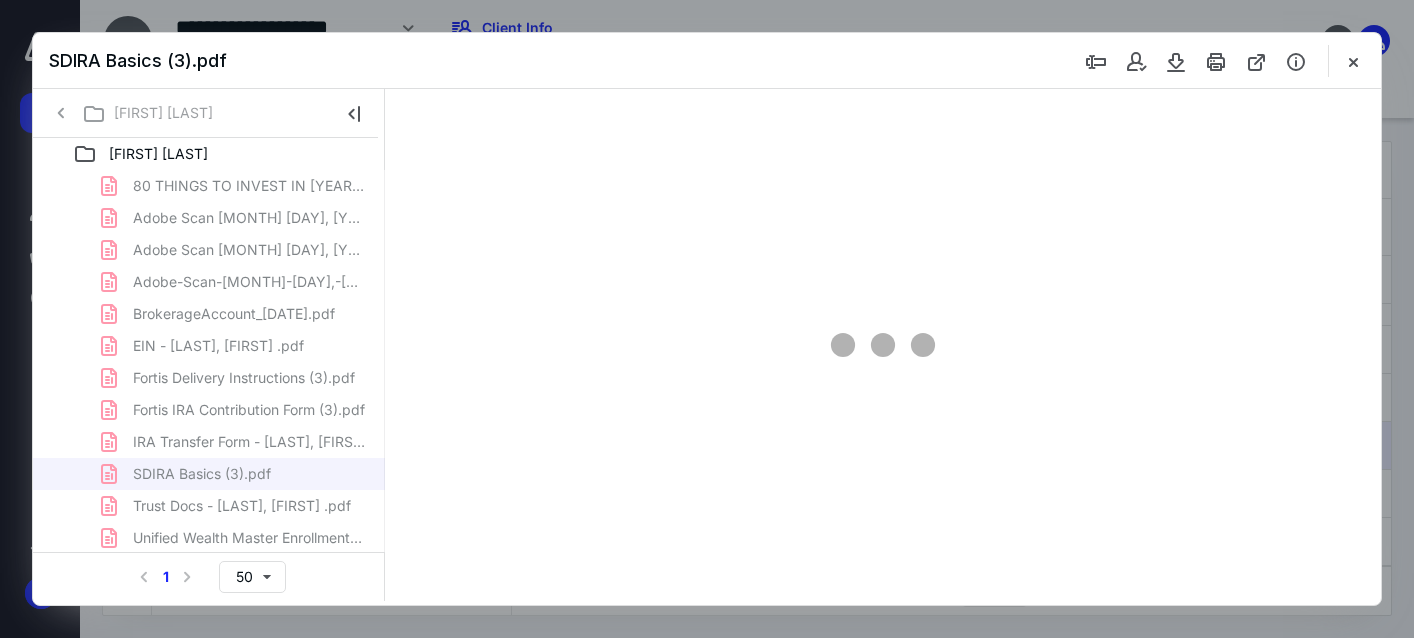 type on "60" 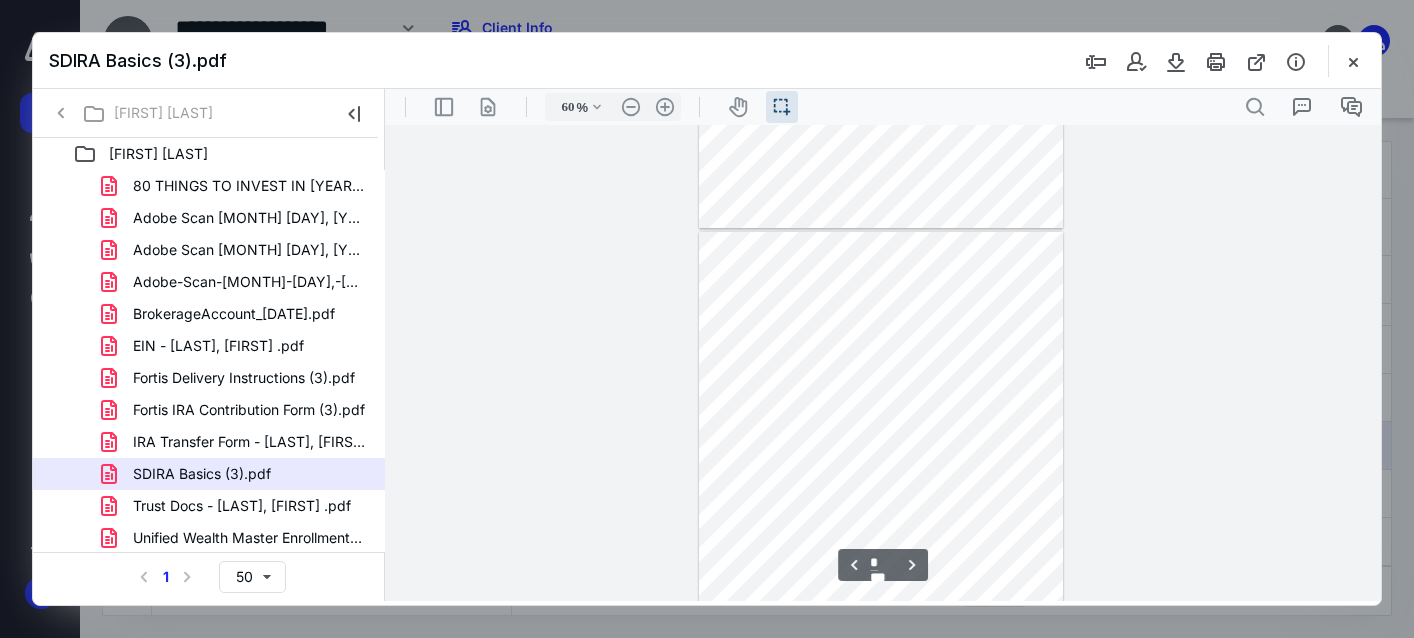 scroll, scrollTop: 325, scrollLeft: 0, axis: vertical 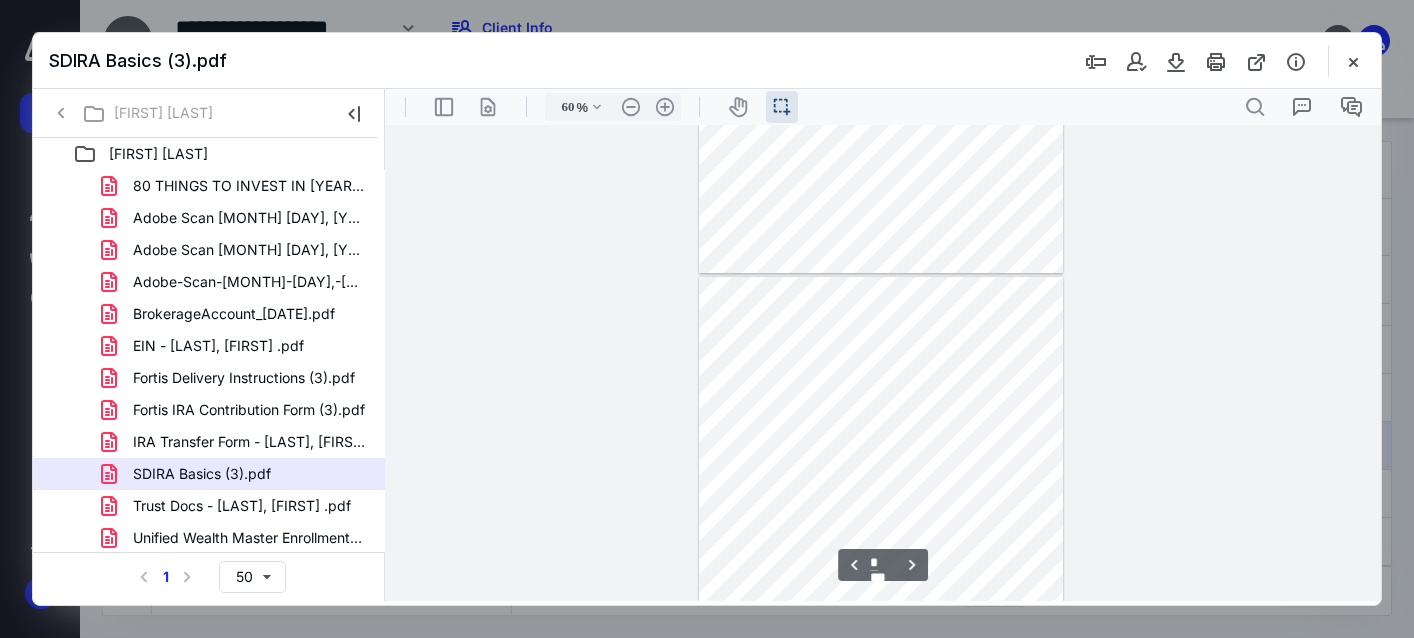 type on "*" 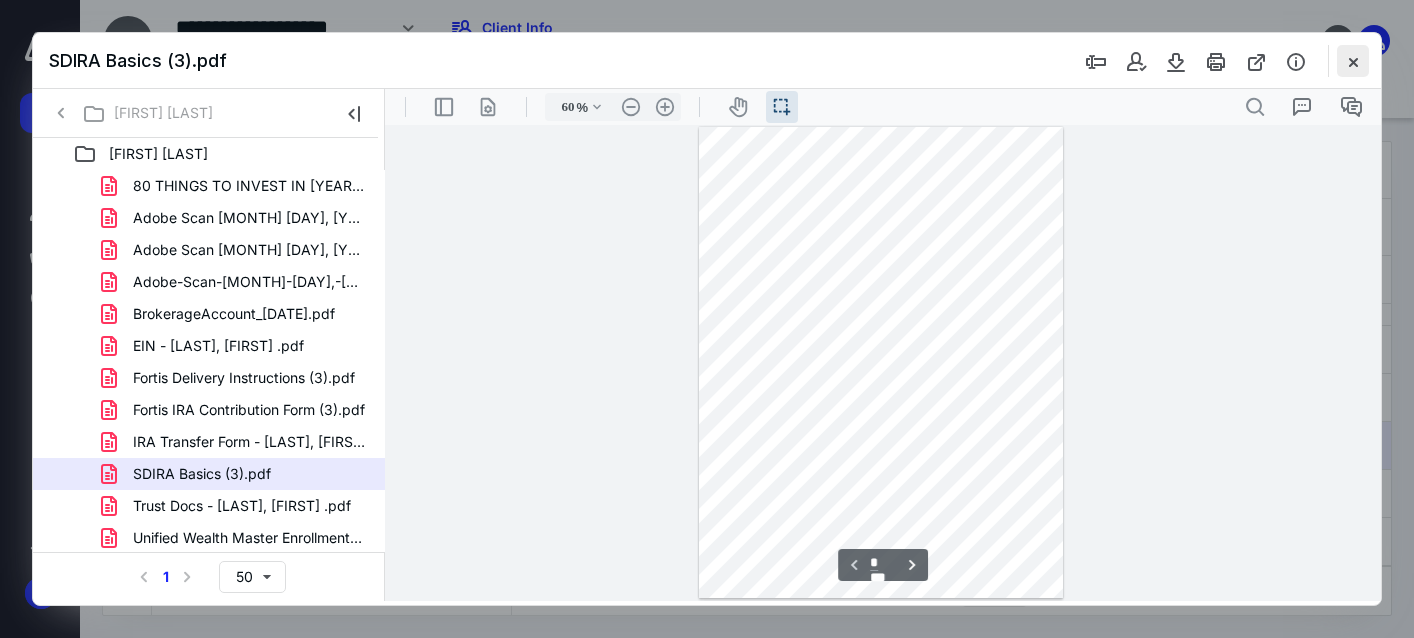 click at bounding box center [1353, 61] 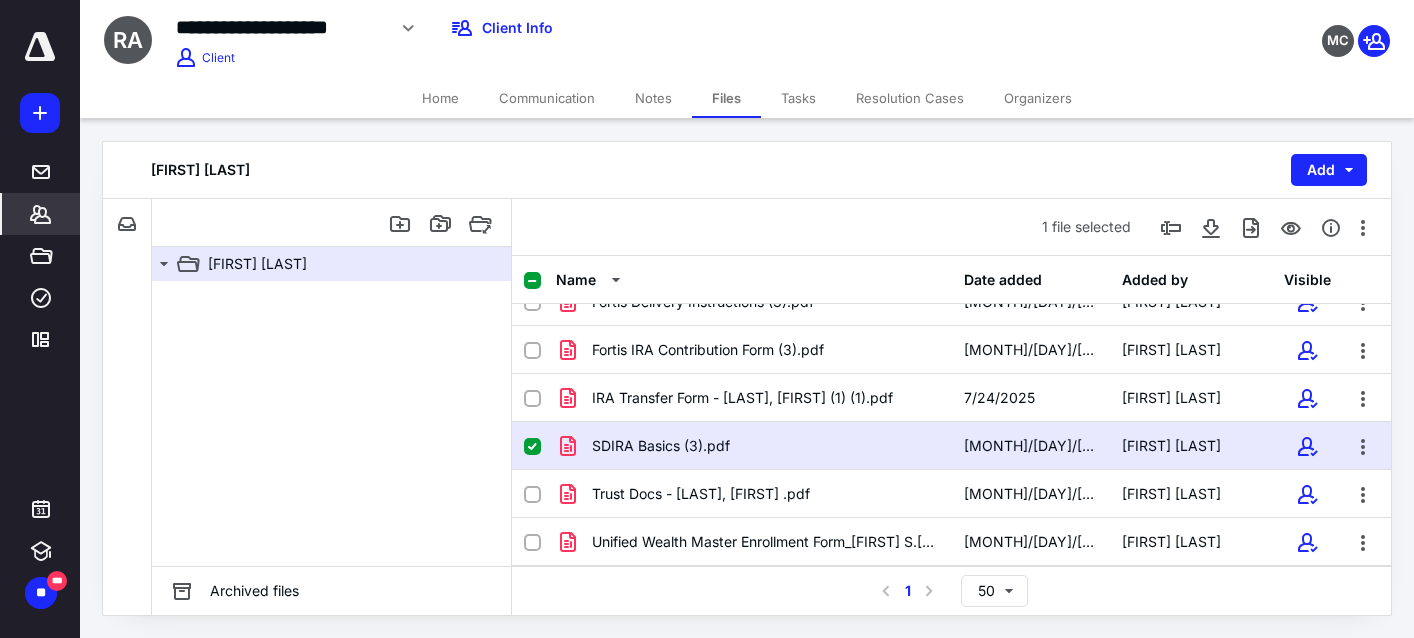 click 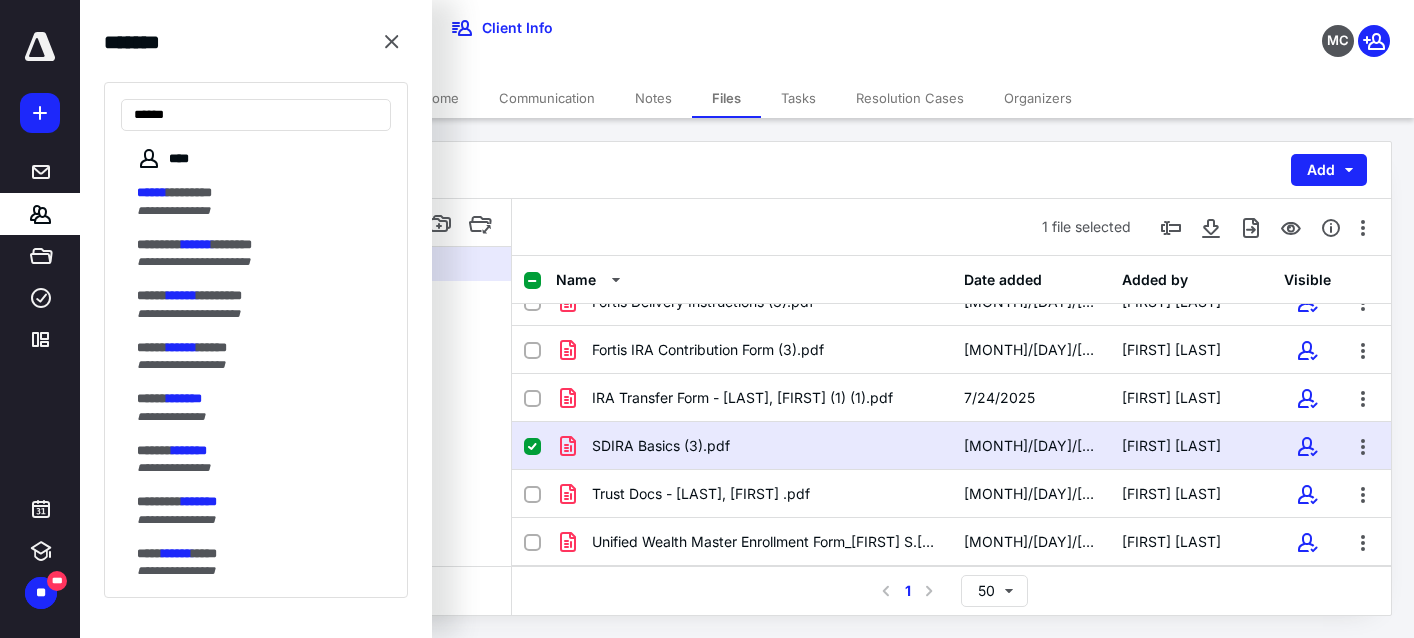 type on "******" 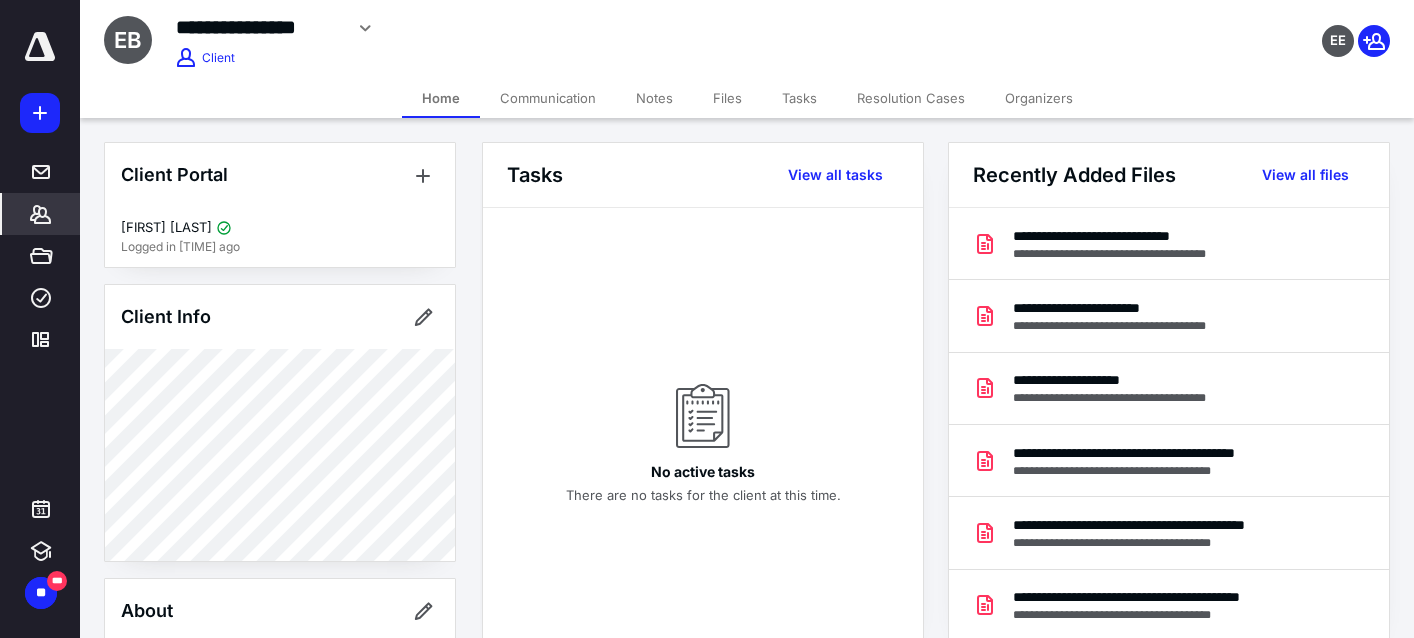 click on "Files" at bounding box center [727, 98] 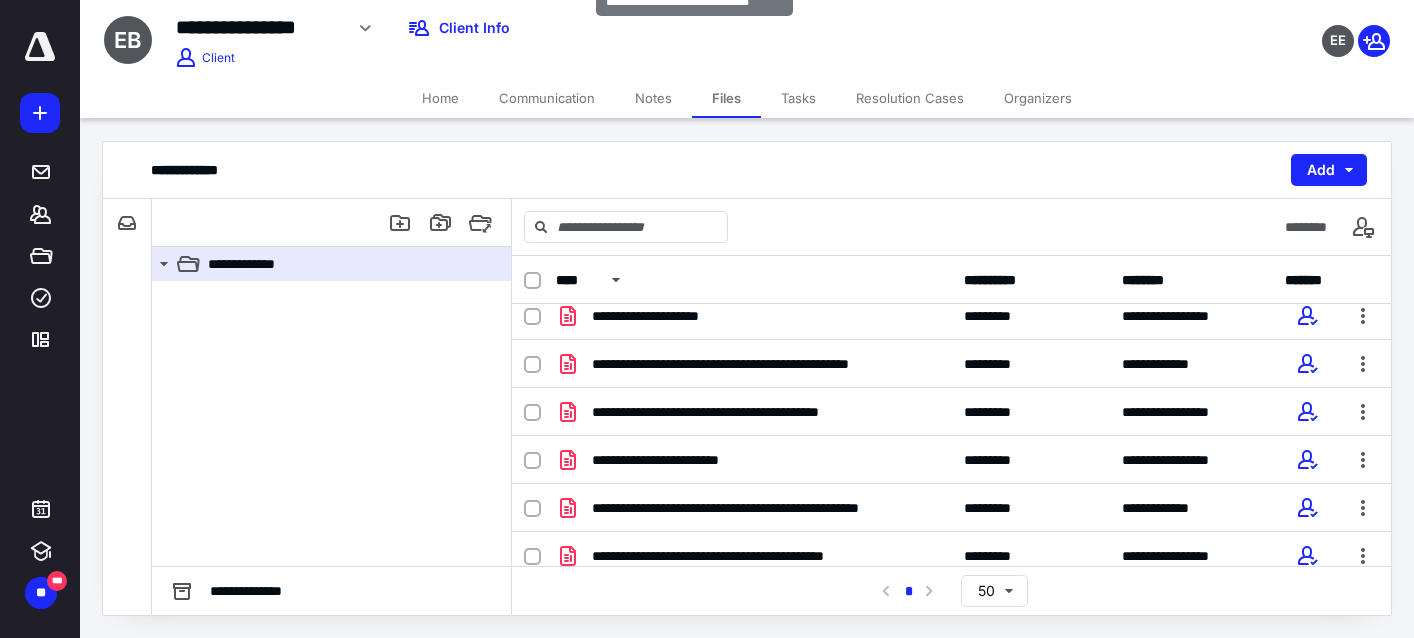 scroll, scrollTop: 456, scrollLeft: 0, axis: vertical 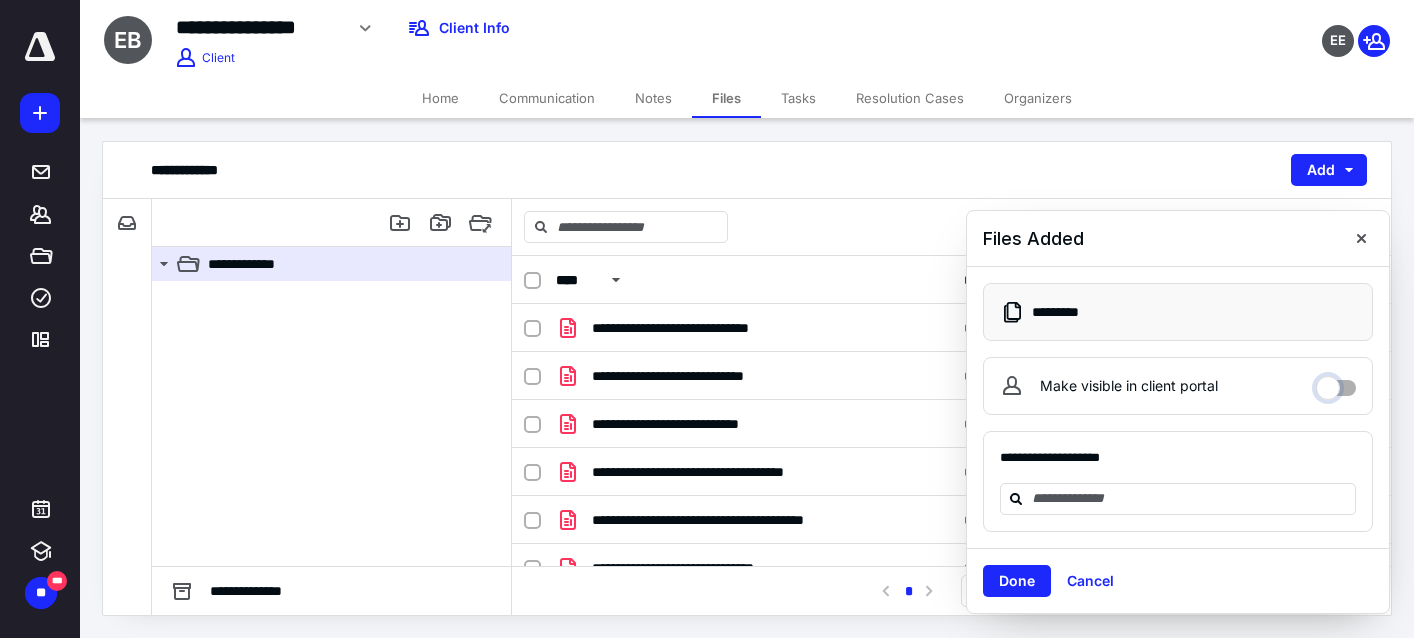 click on "Make visible in client portal" at bounding box center [1336, 383] 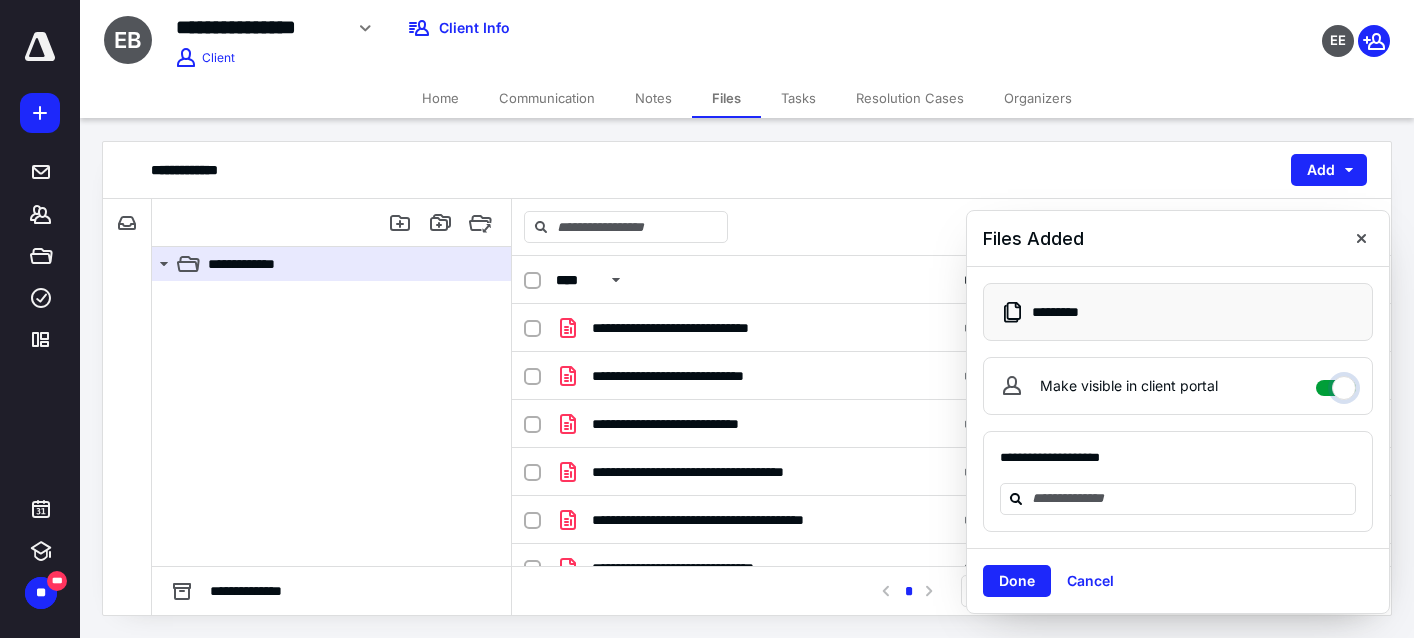 checkbox on "****" 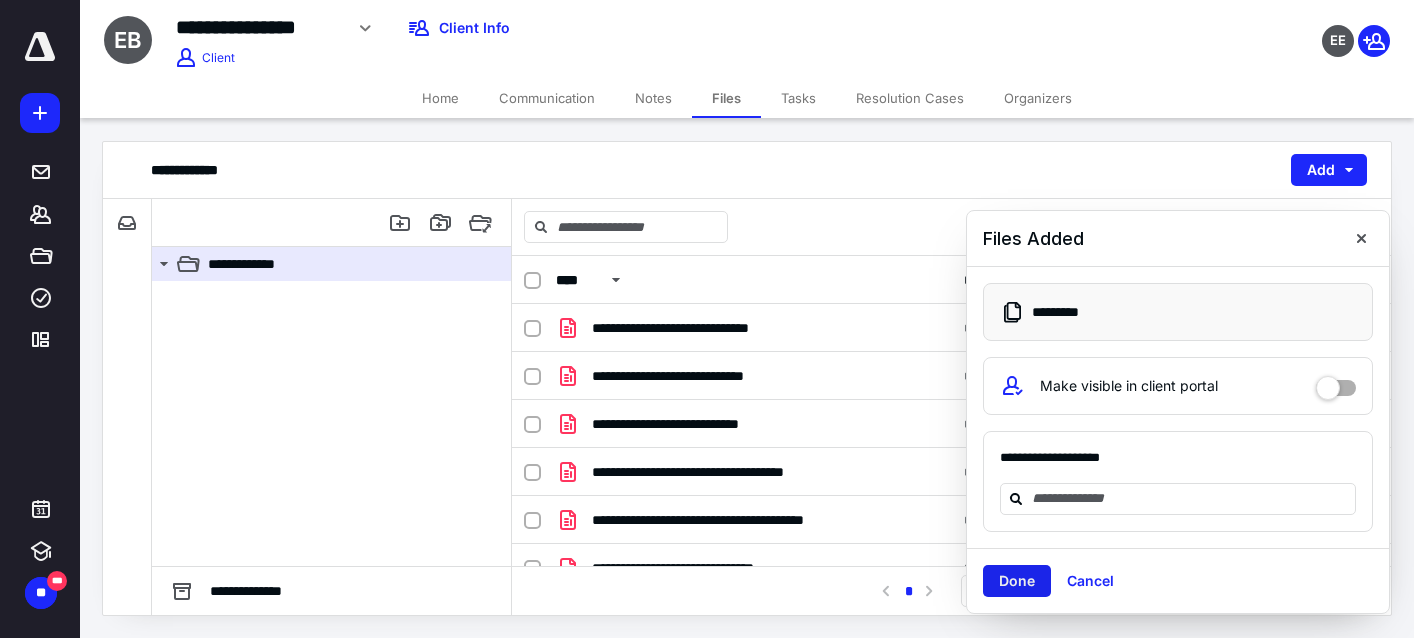 click on "Done" at bounding box center [1017, 581] 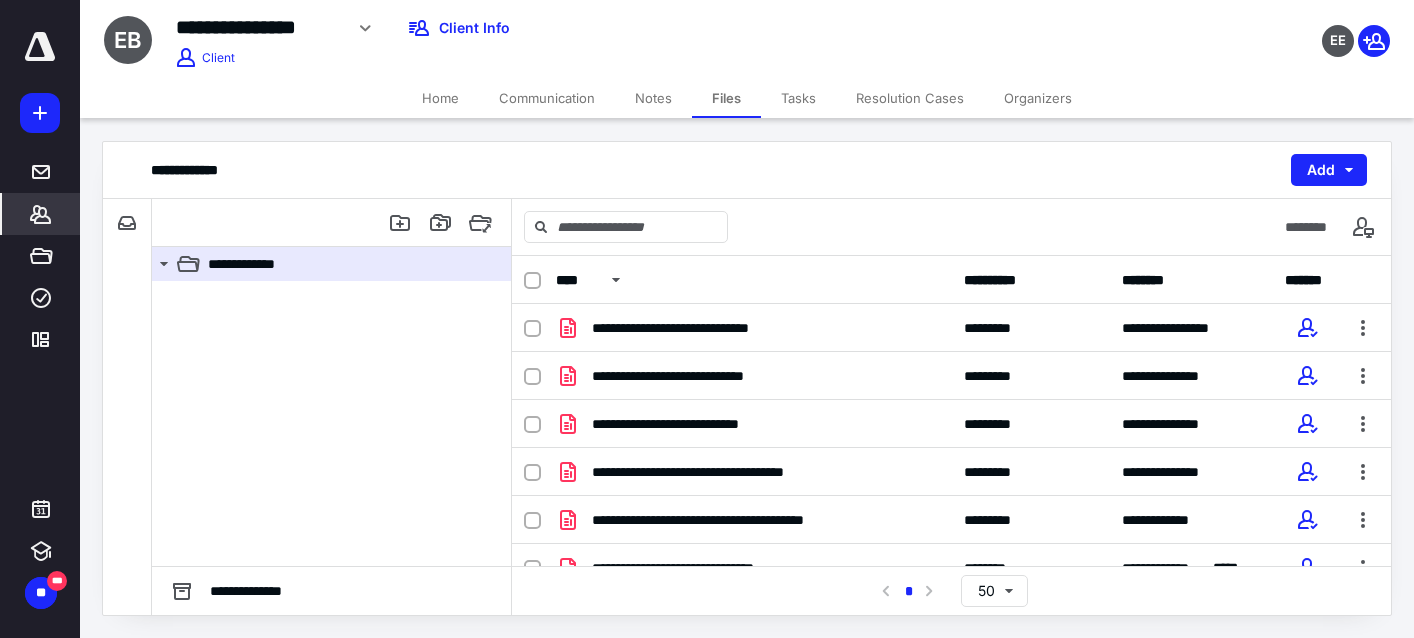click 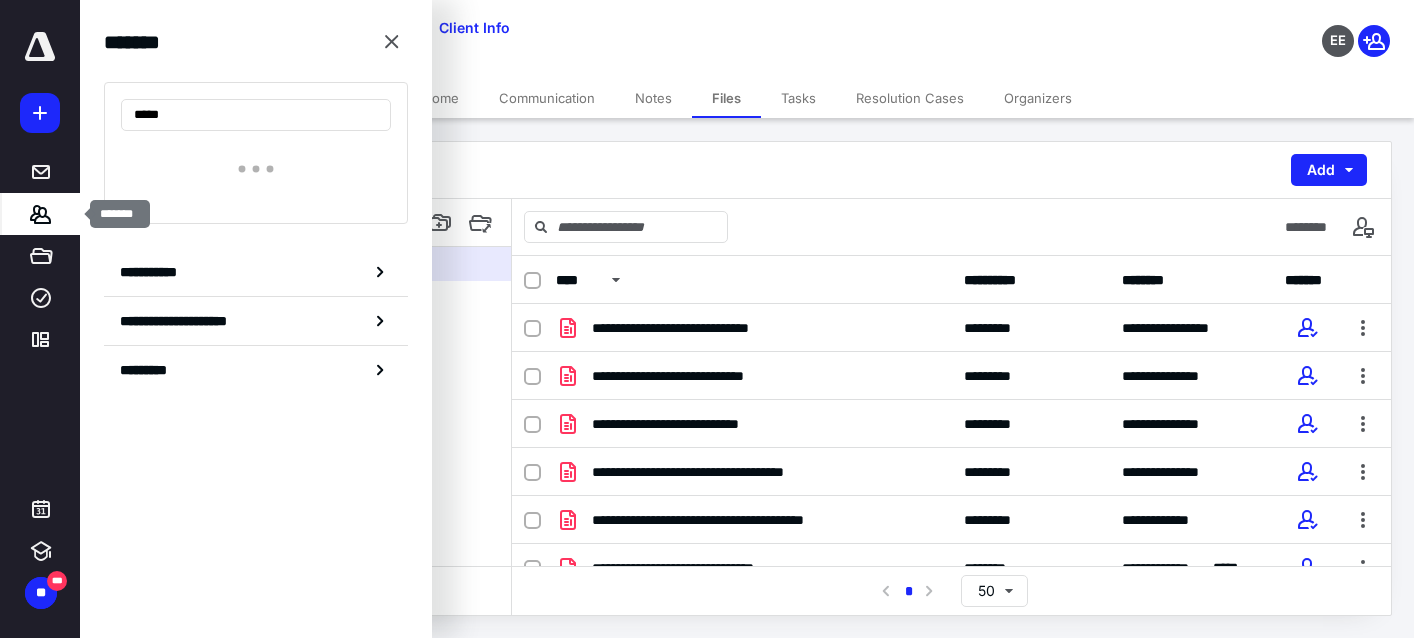 type on "******" 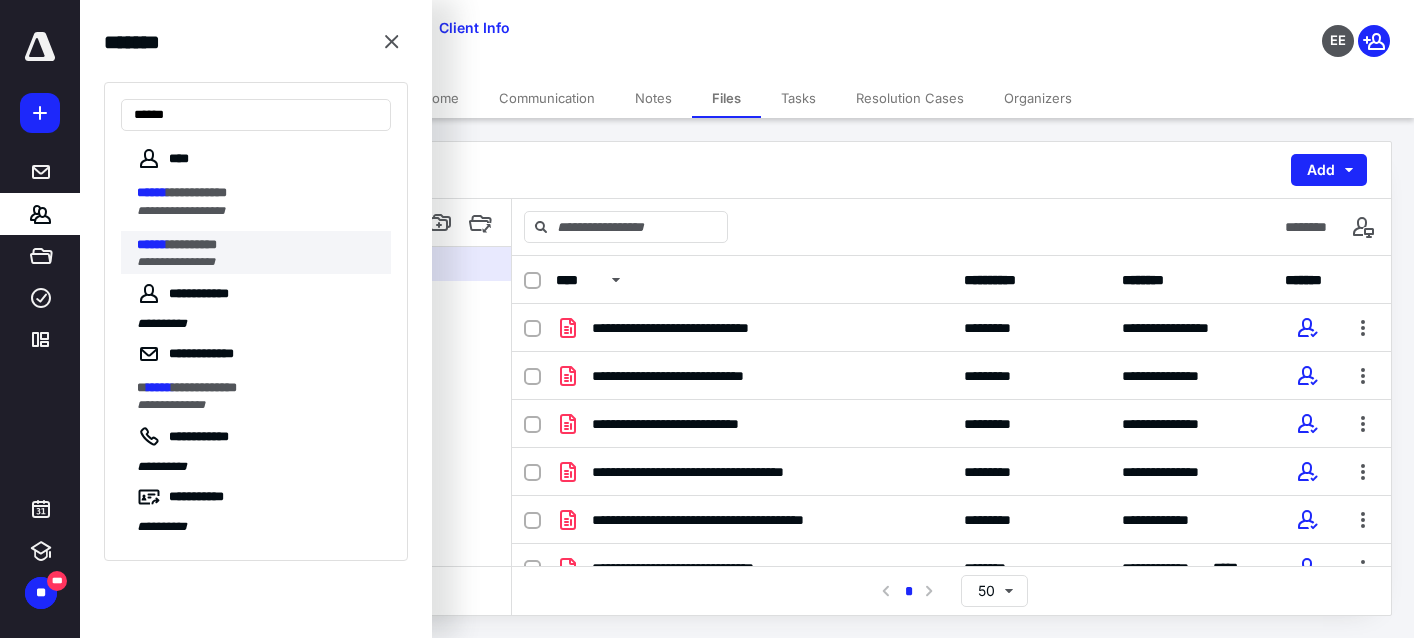 click on "**********" at bounding box center [176, 262] 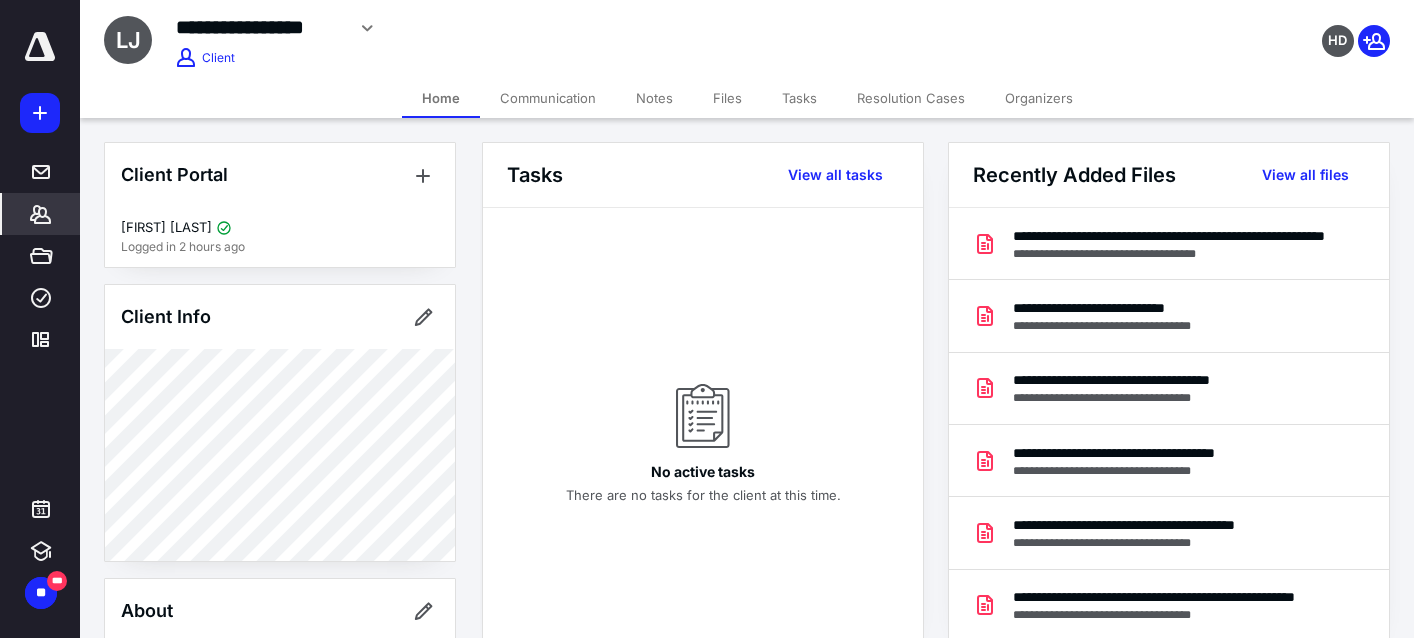 click on "Files" at bounding box center [727, 98] 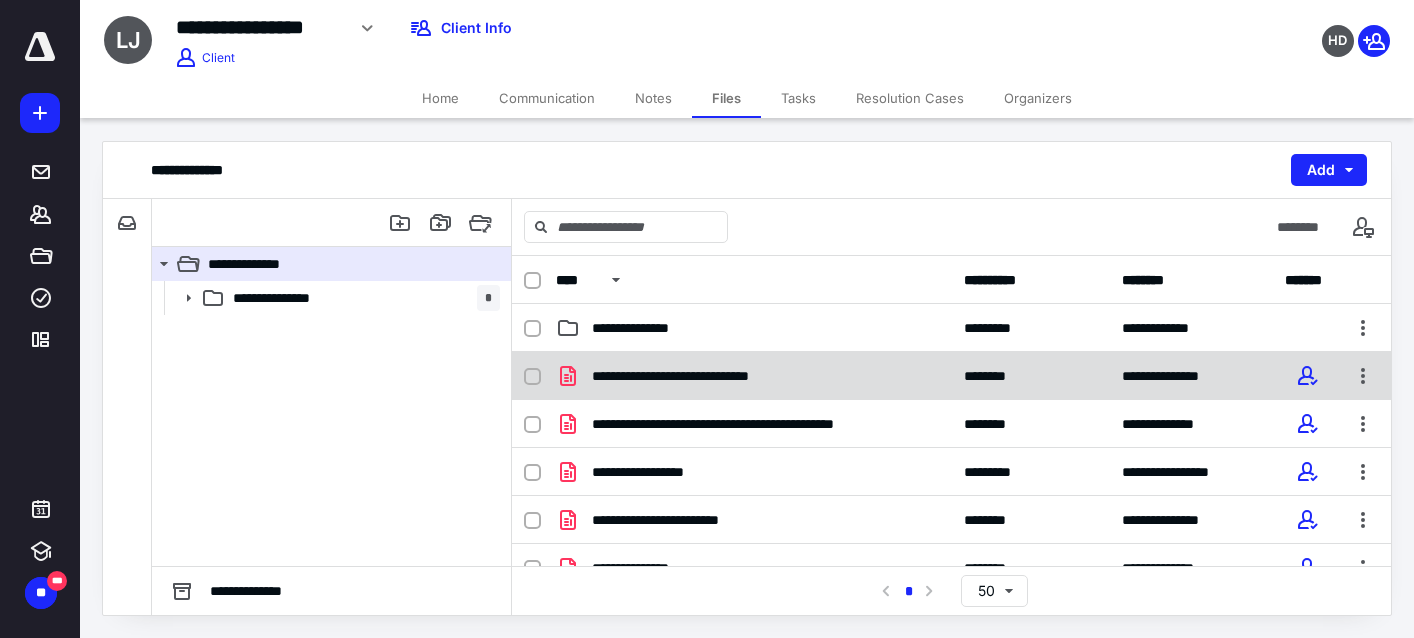 scroll, scrollTop: 314, scrollLeft: 0, axis: vertical 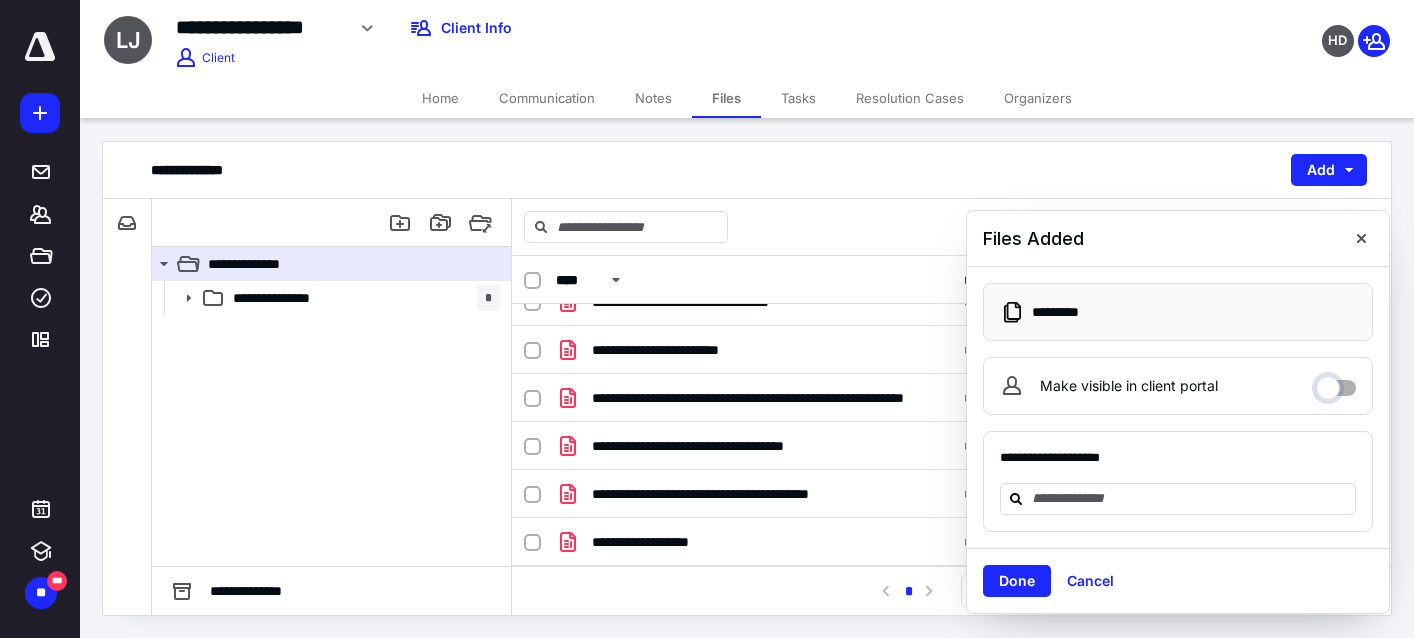 click on "Make visible in client portal" at bounding box center (1336, 383) 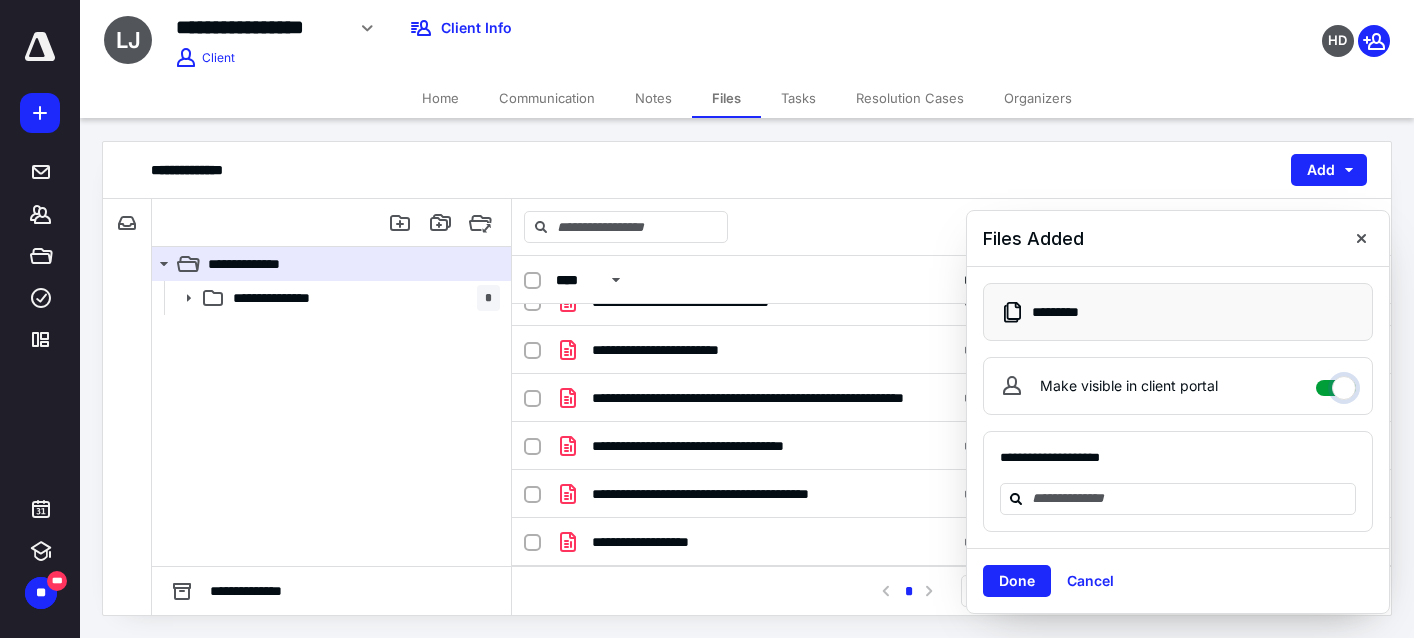 checkbox on "****" 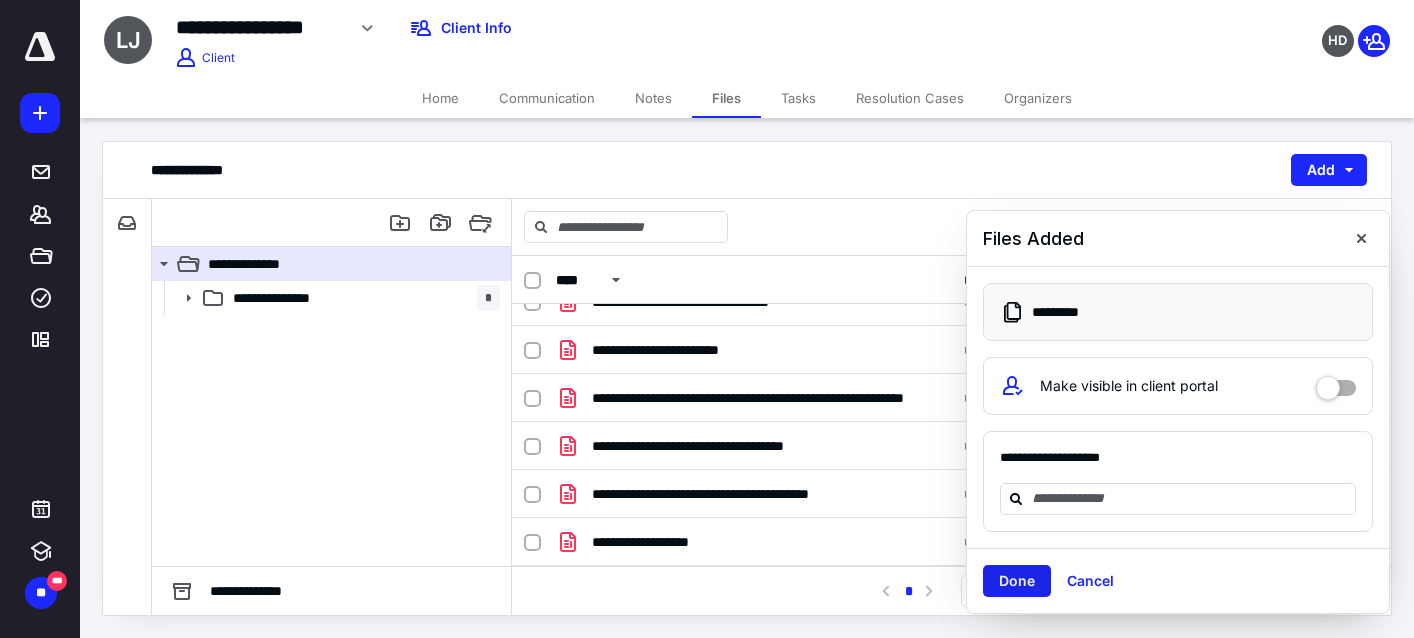 click on "Done" at bounding box center (1017, 581) 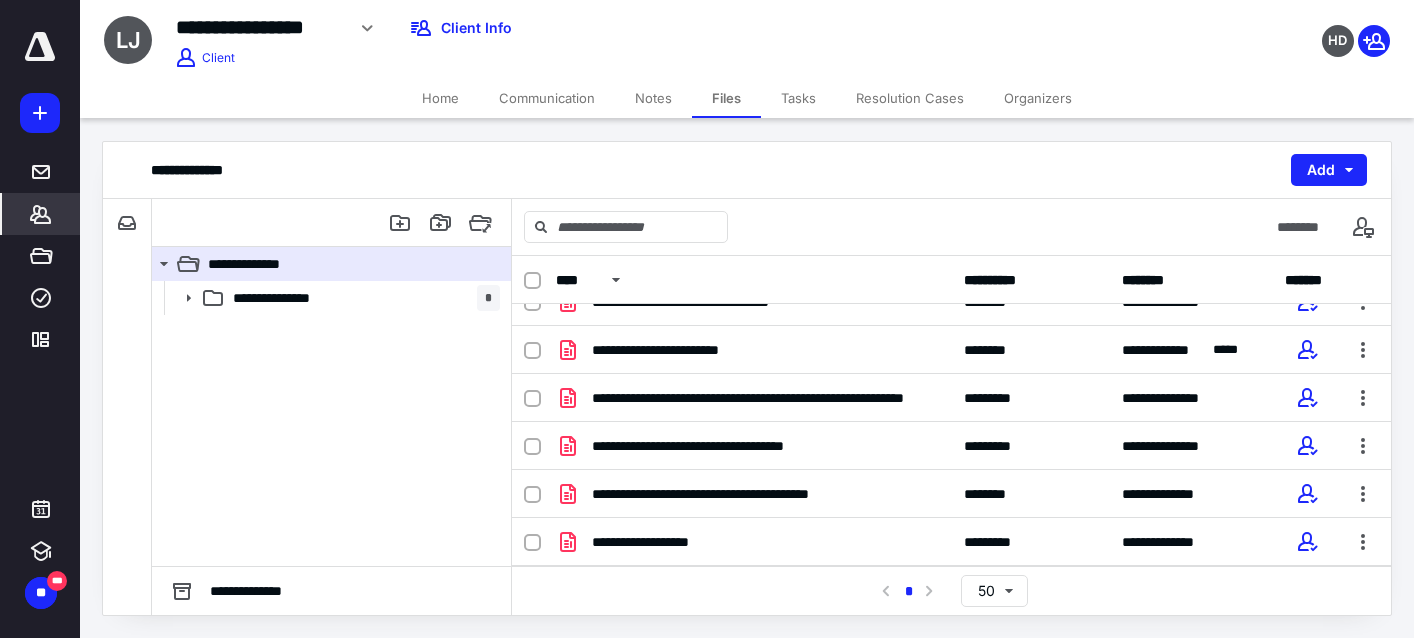 click 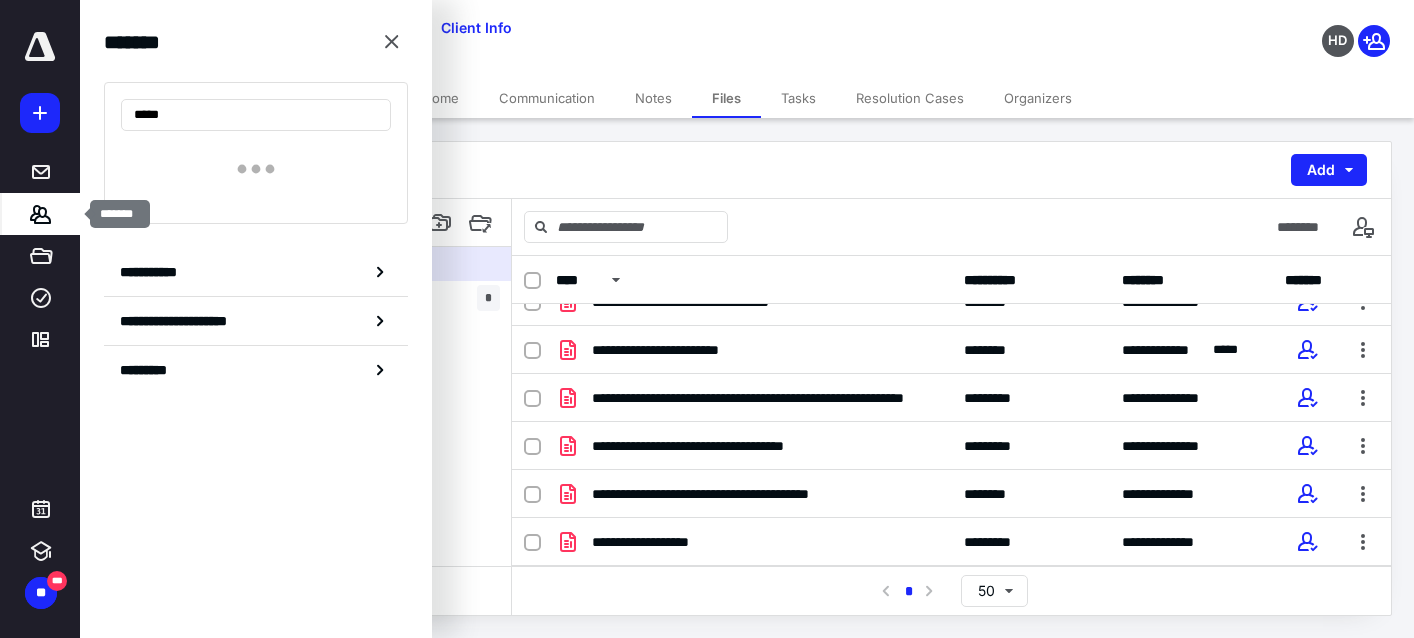 type on "******" 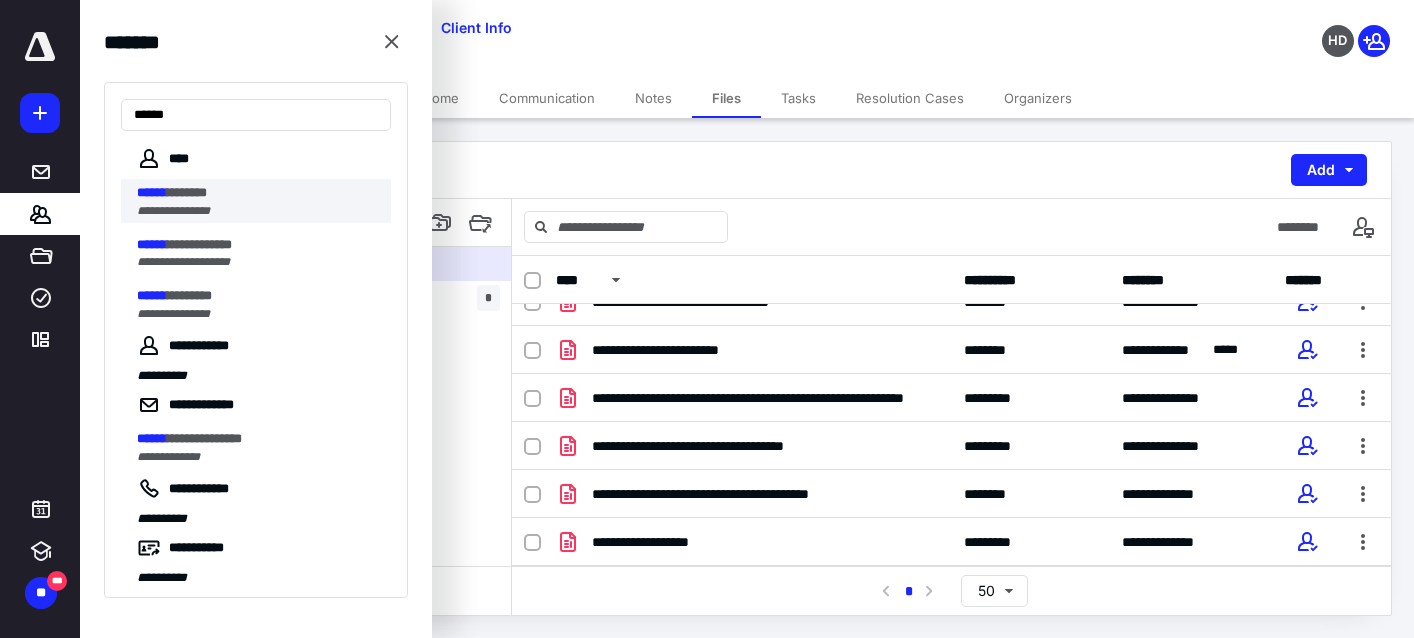 click on "*******" at bounding box center (187, 192) 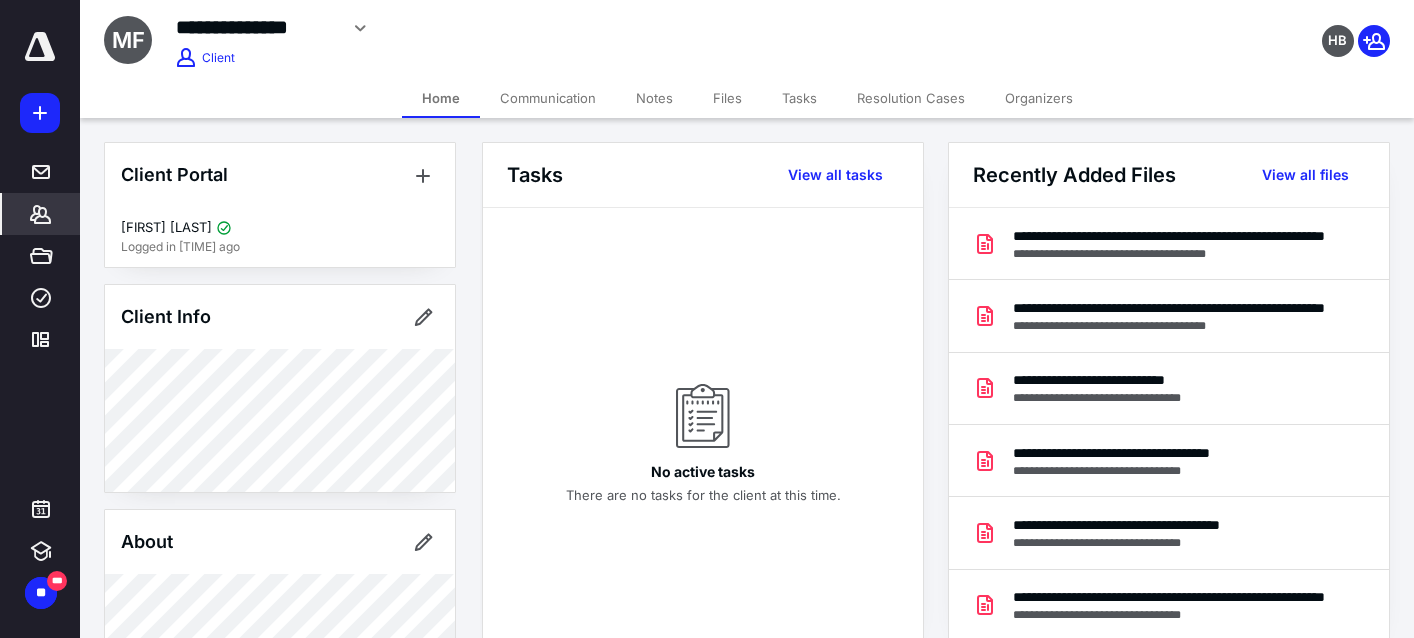 click on "*******" at bounding box center [41, 214] 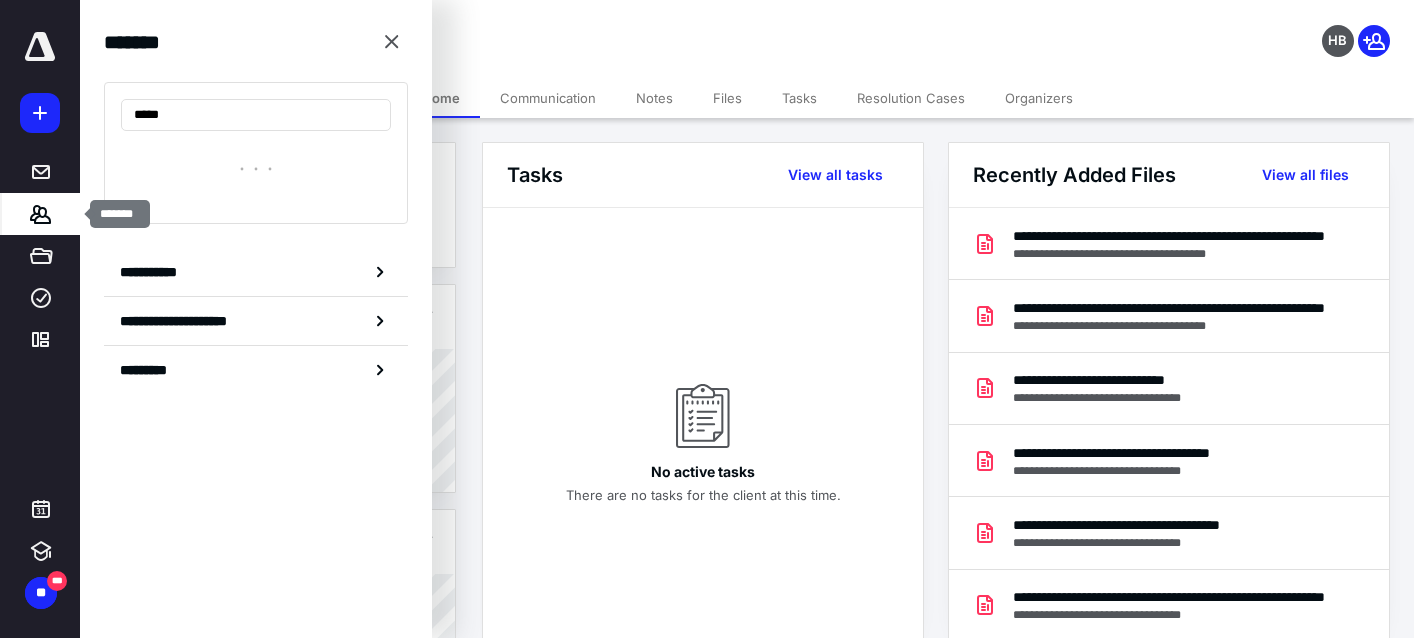 type on "******" 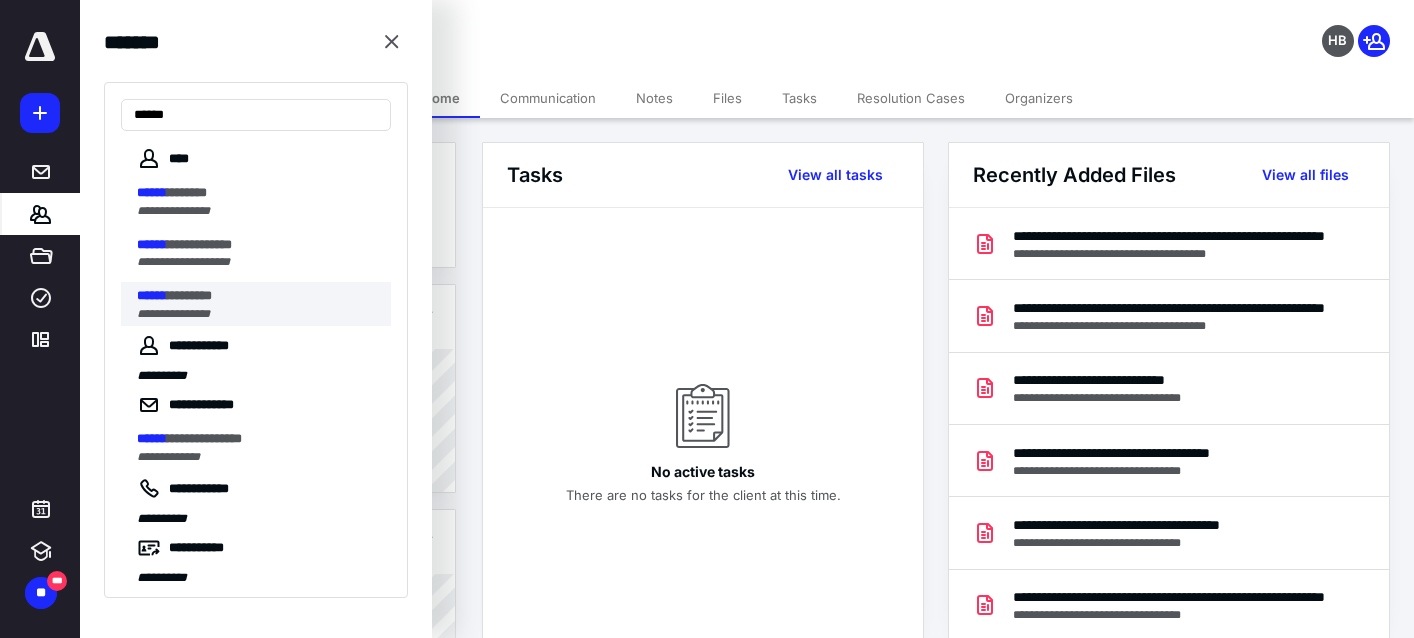click on "[FIRST] [LAST]" at bounding box center (258, 296) 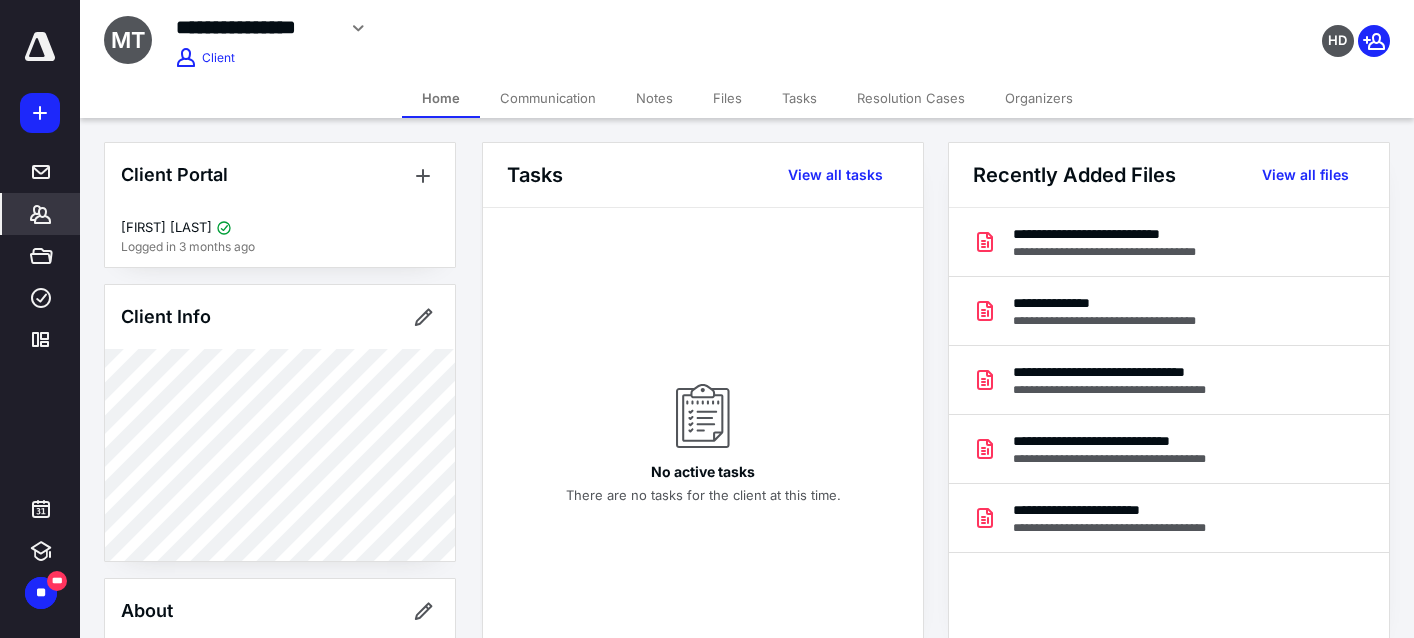 click on "Files" at bounding box center (727, 98) 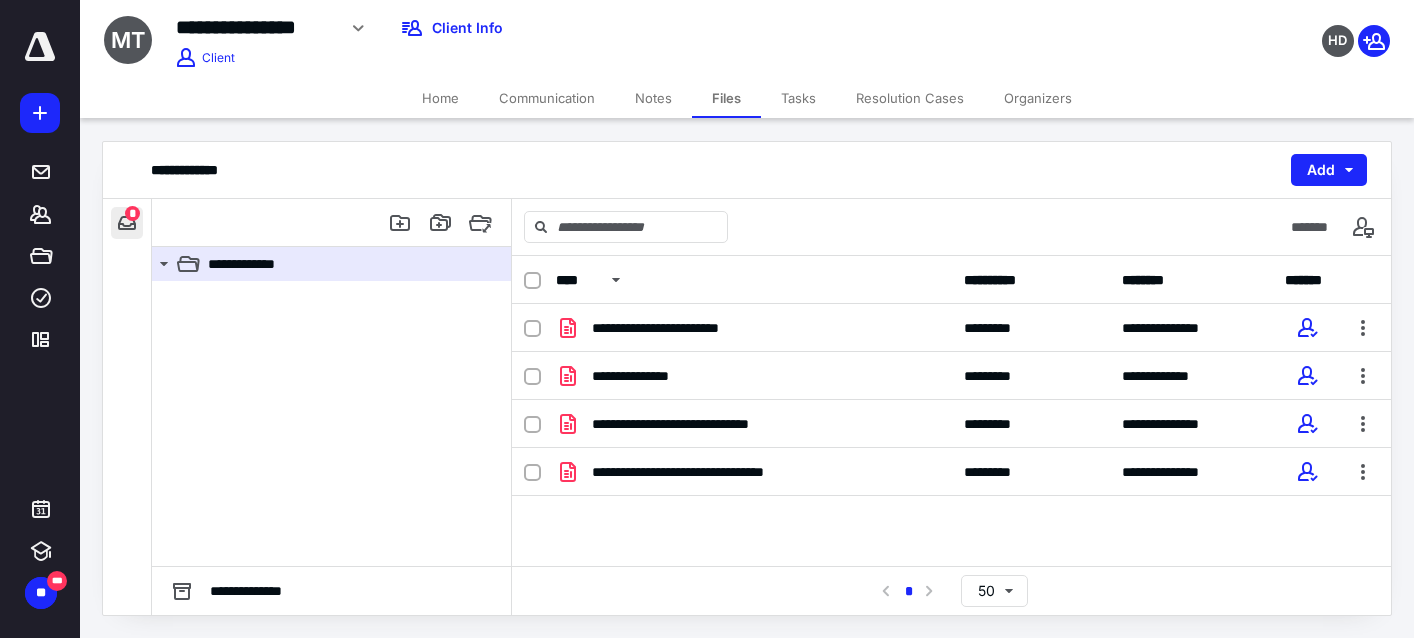 click at bounding box center (127, 223) 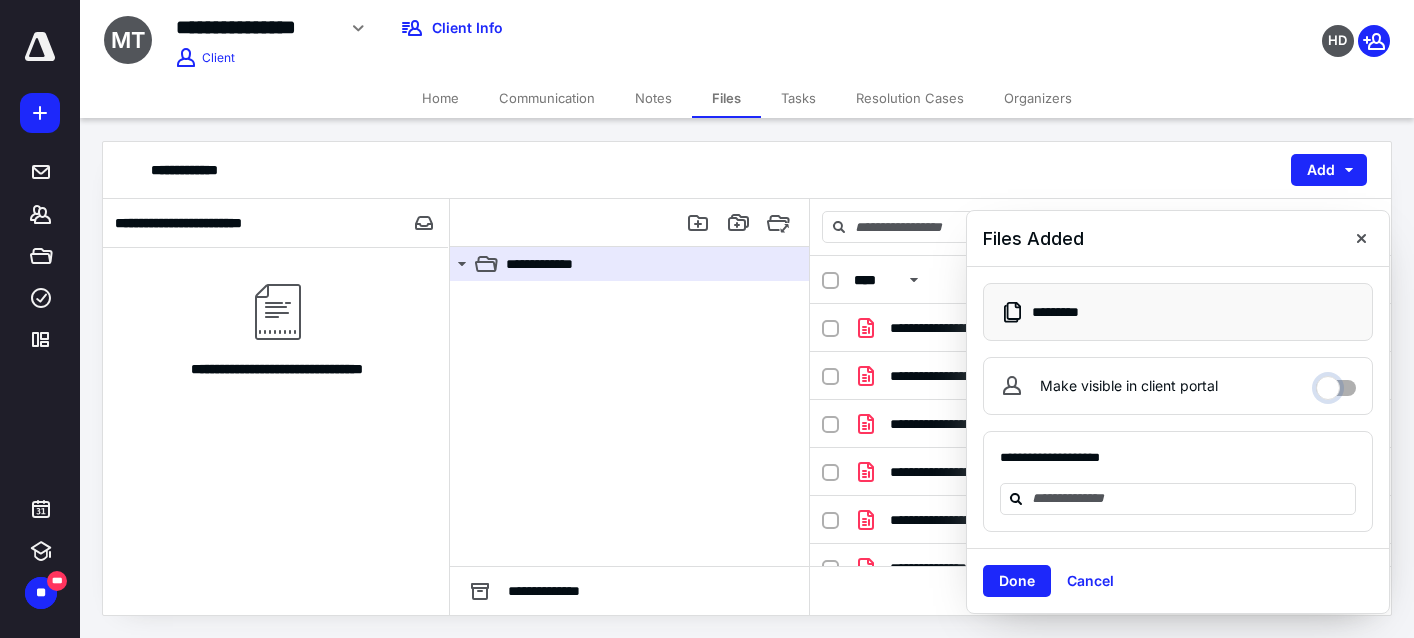 click on "Make visible in client portal" at bounding box center (1336, 383) 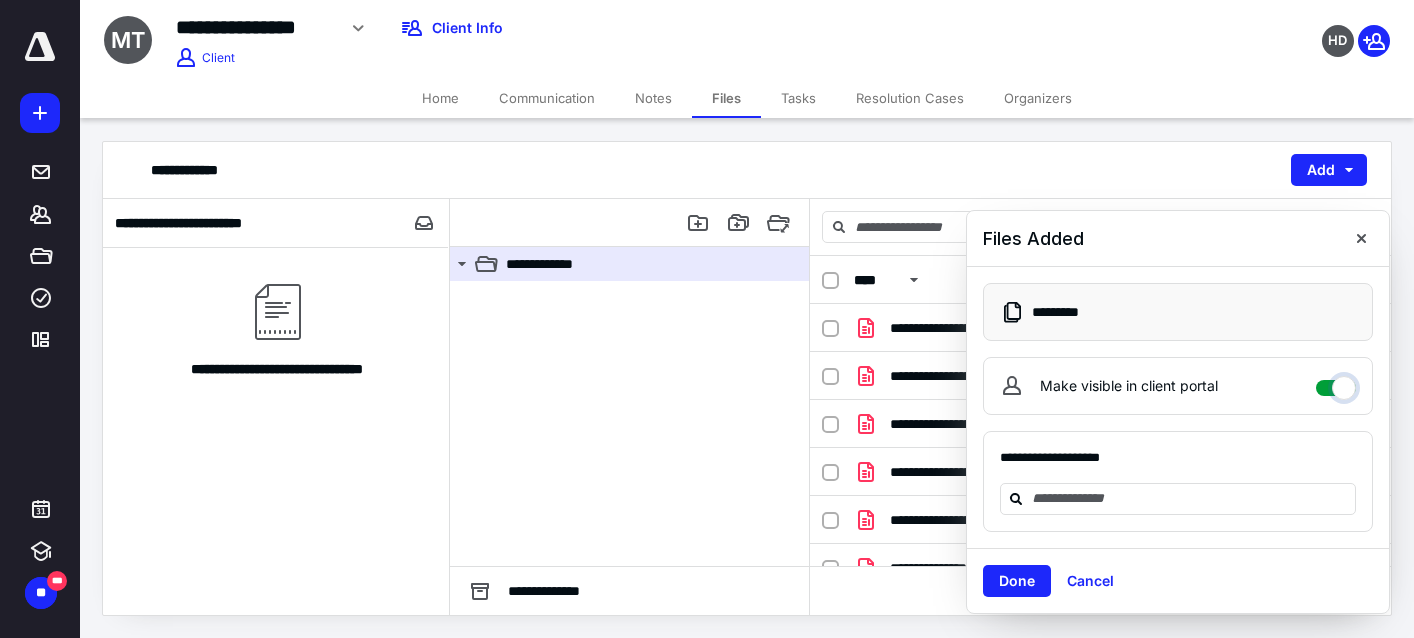 checkbox on "****" 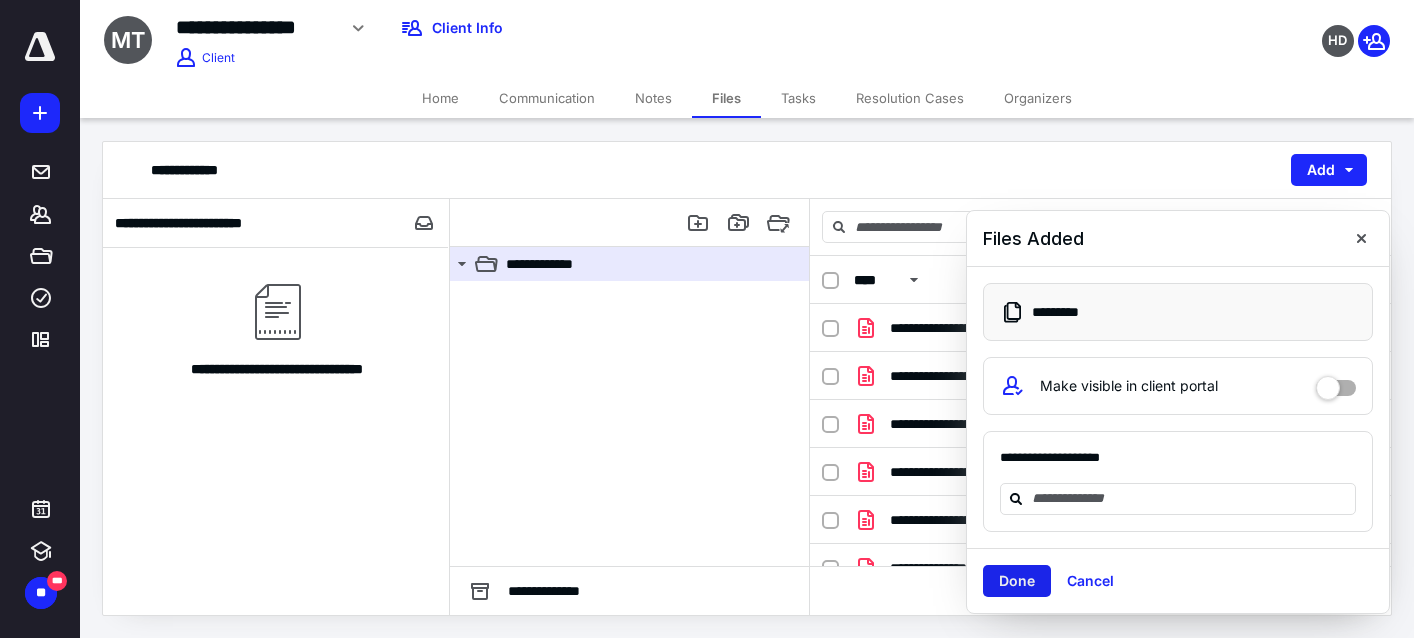 click on "Done" at bounding box center (1017, 581) 